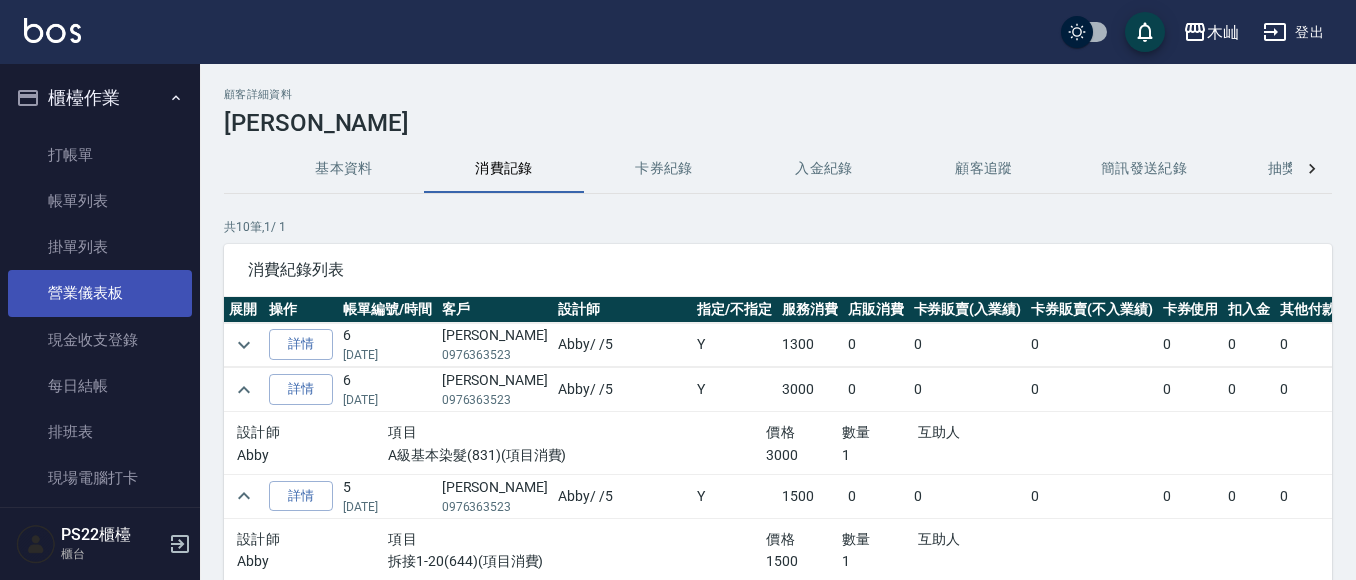 scroll, scrollTop: 0, scrollLeft: 0, axis: both 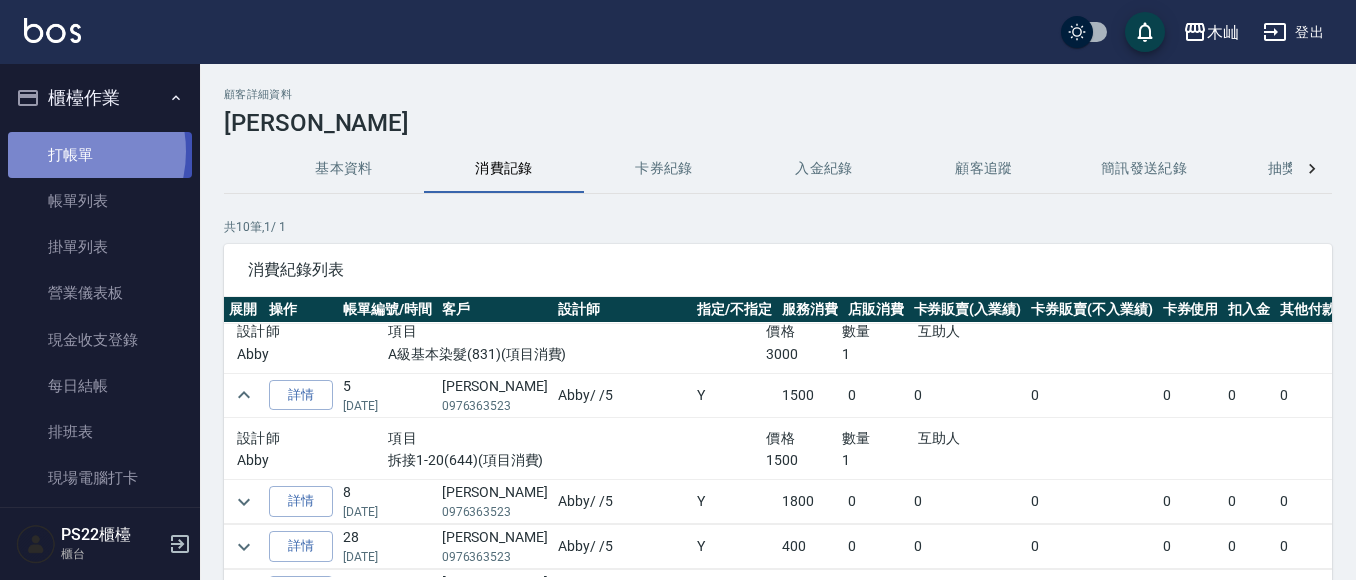 click on "打帳單" at bounding box center [100, 155] 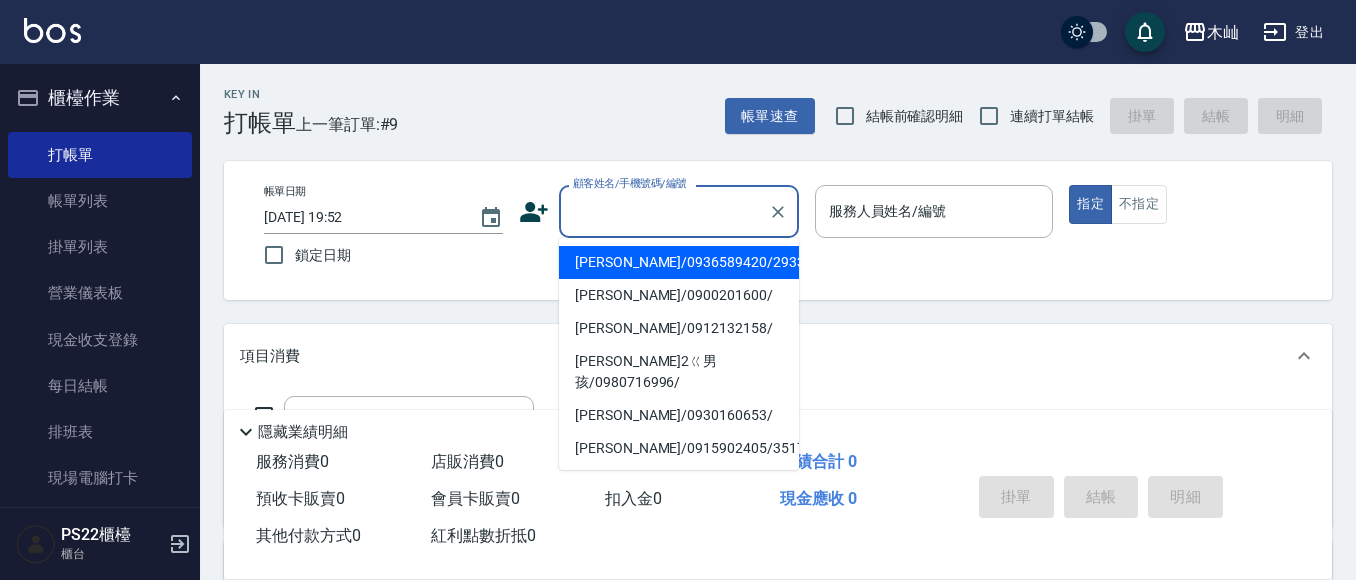click on "顧客姓名/手機號碼/編號" at bounding box center (664, 211) 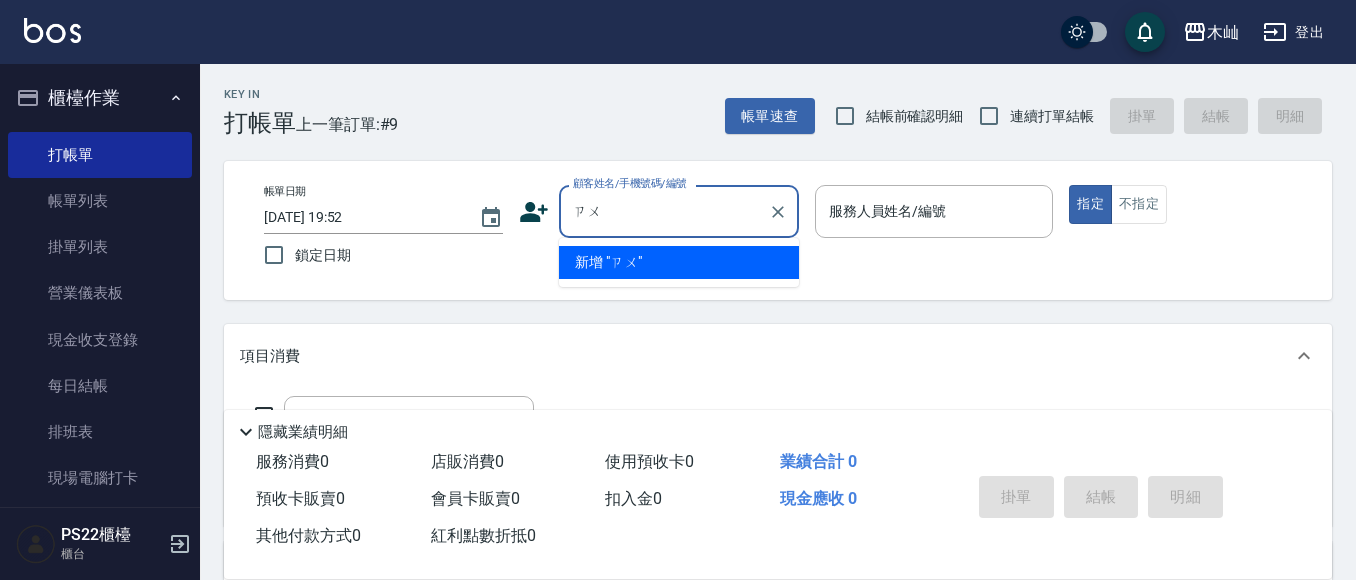 type on "ㄗ" 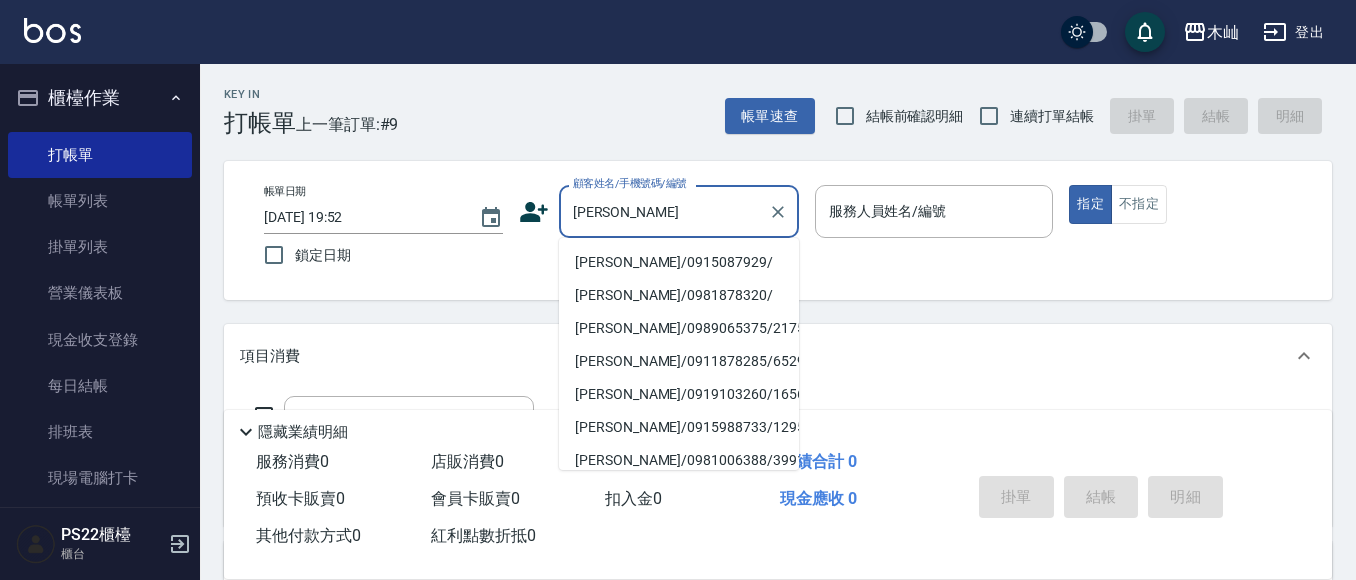 click on "[PERSON_NAME]/0915087929/" at bounding box center [679, 262] 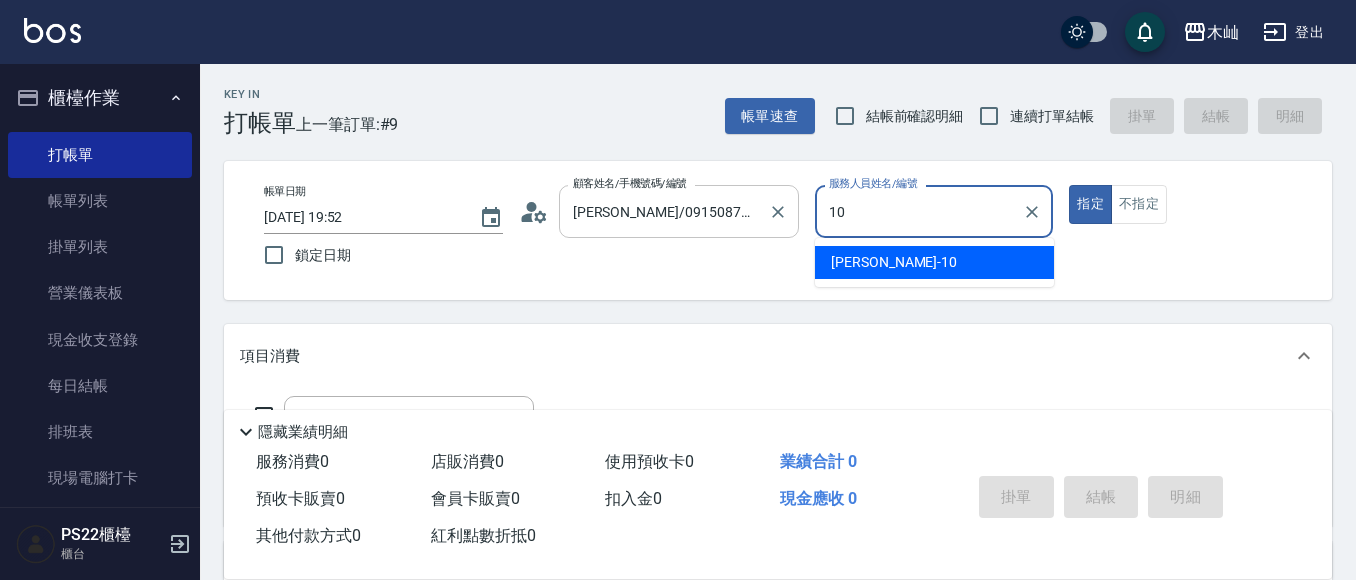 type on "小愛-10" 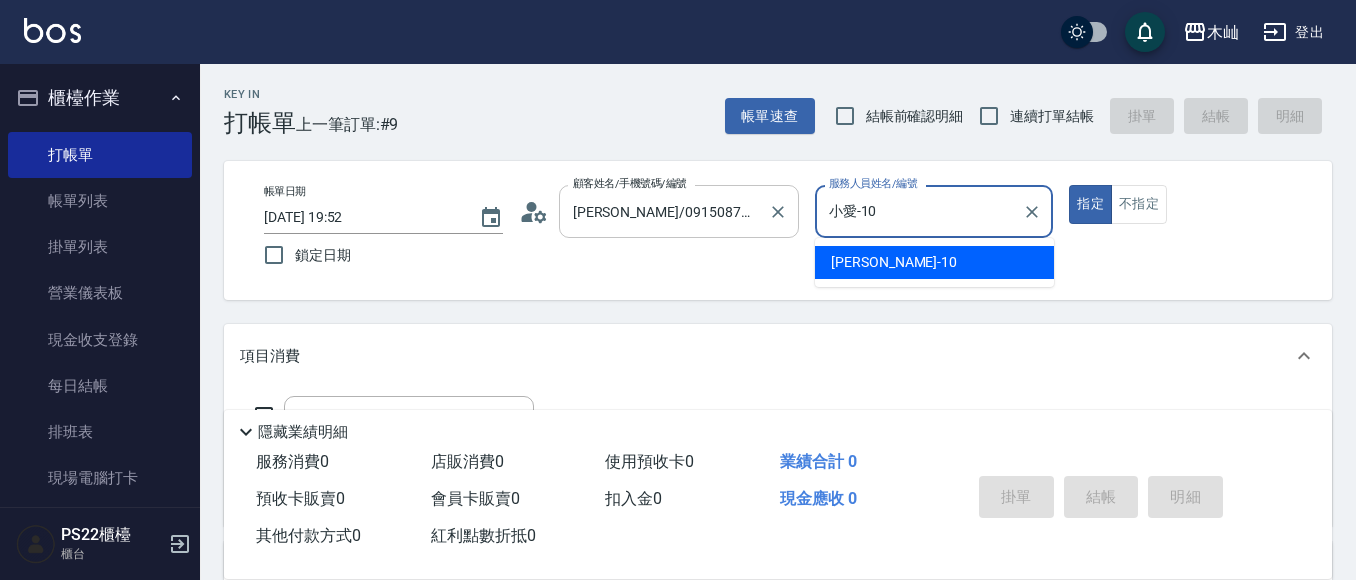 type on "true" 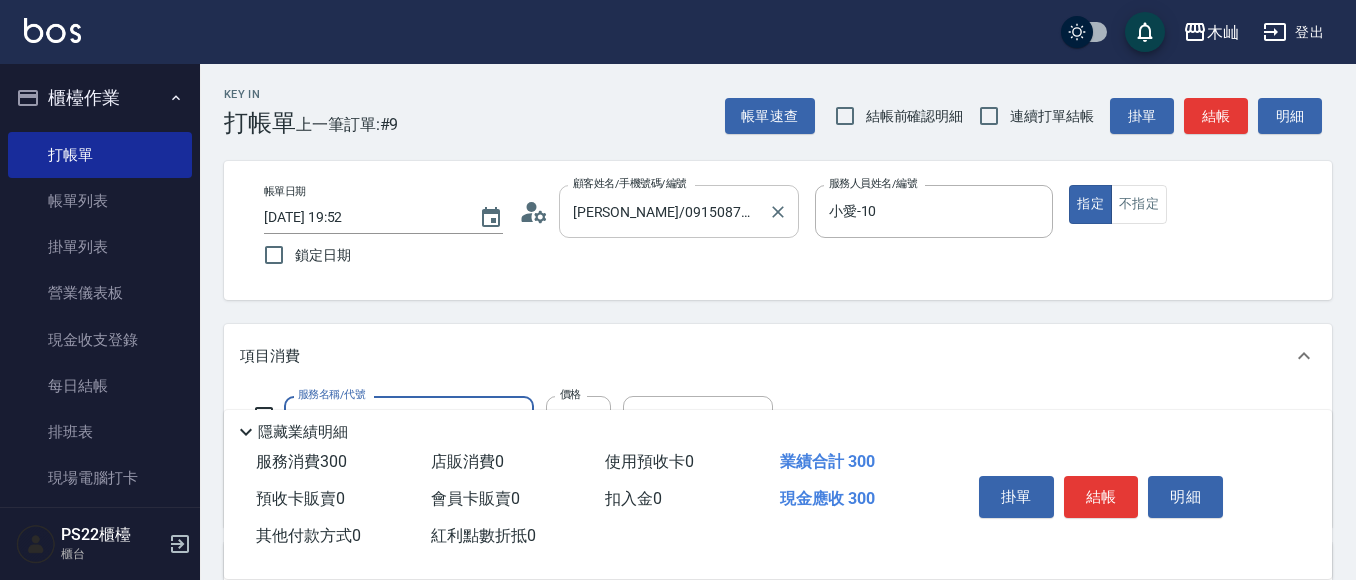 type on "精油洗髮(102)" 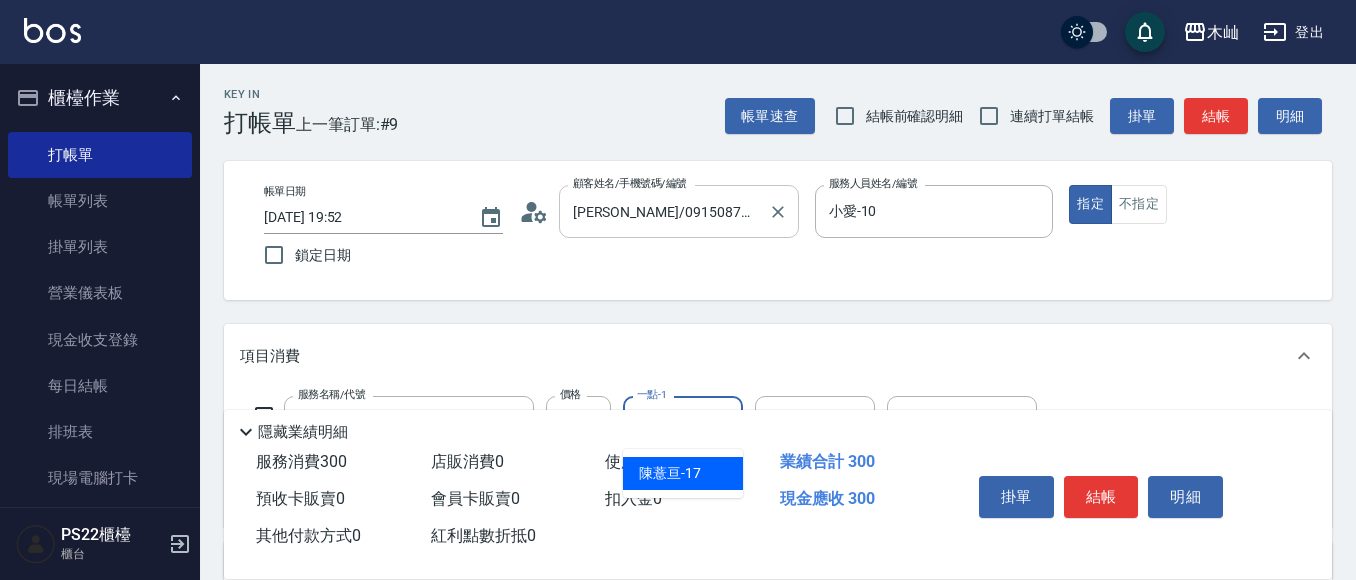 type on "[PERSON_NAME]-17" 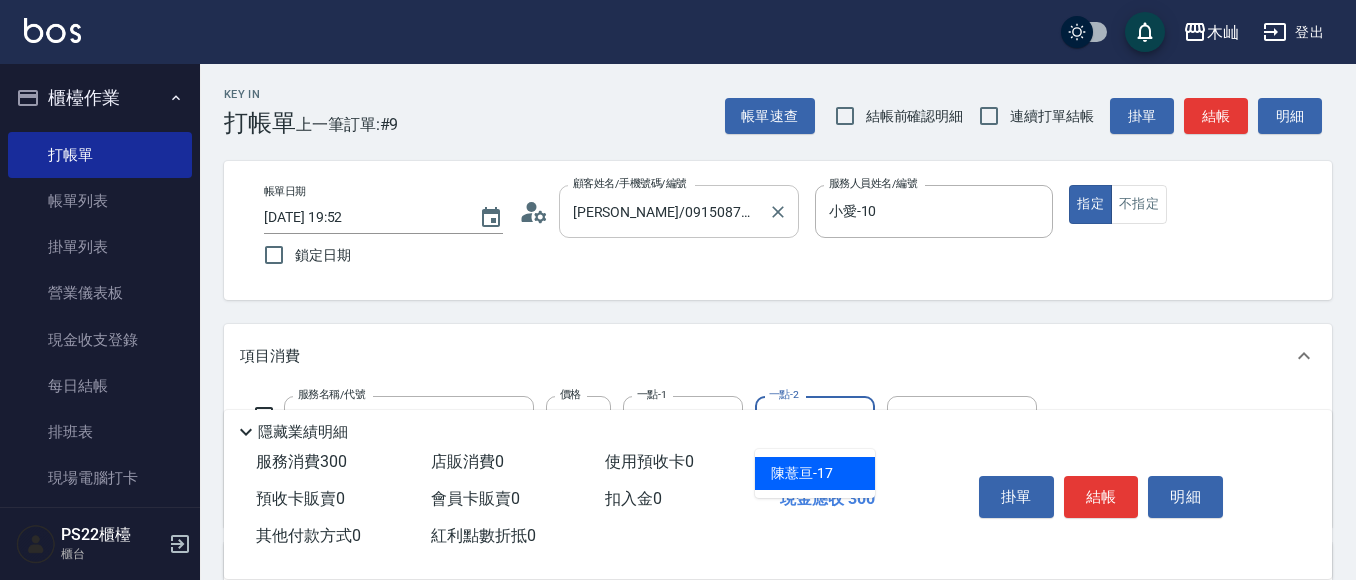 type on "[PERSON_NAME]-17" 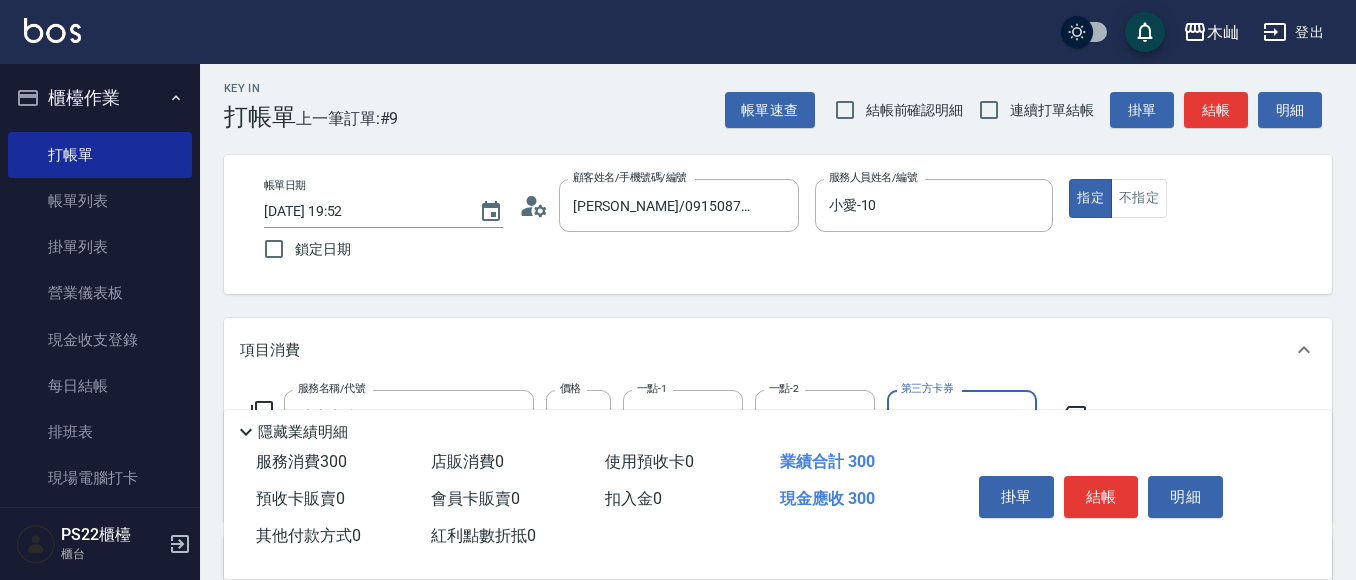 scroll, scrollTop: 200, scrollLeft: 0, axis: vertical 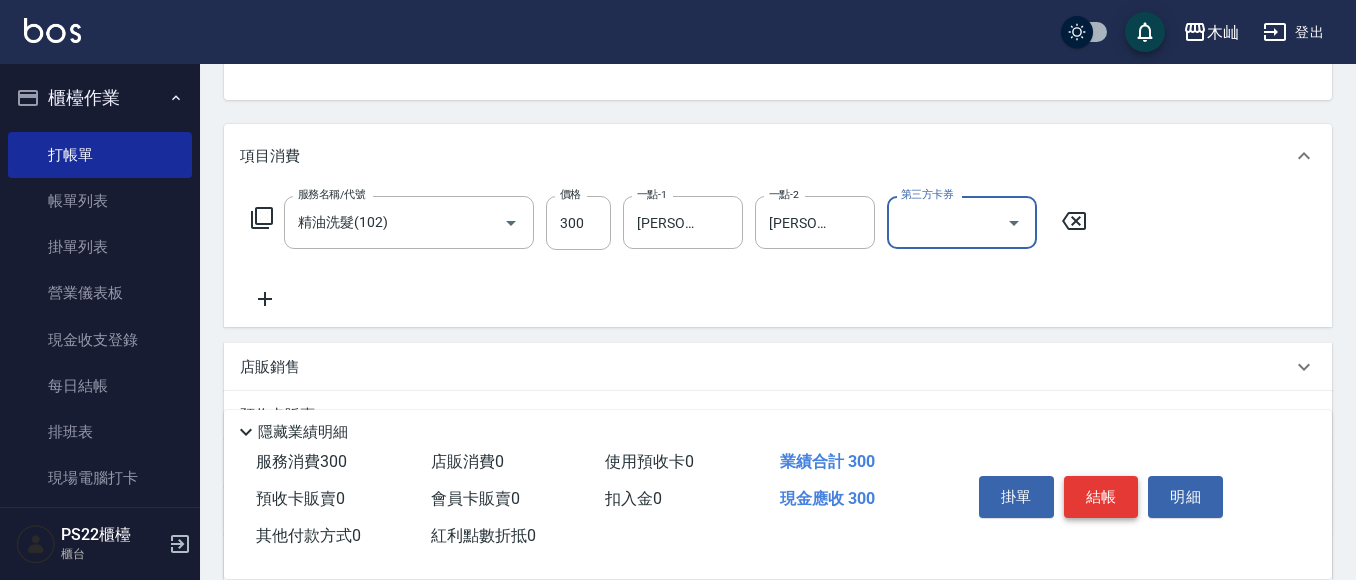 click on "結帳" at bounding box center (1101, 497) 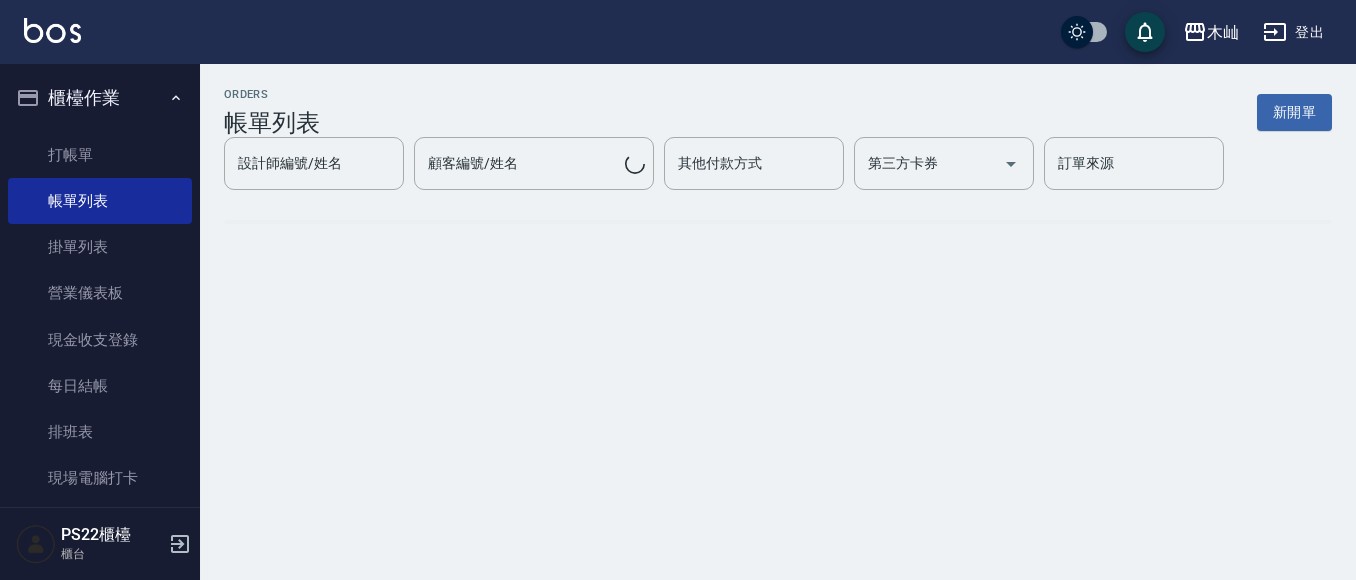 scroll, scrollTop: 0, scrollLeft: 0, axis: both 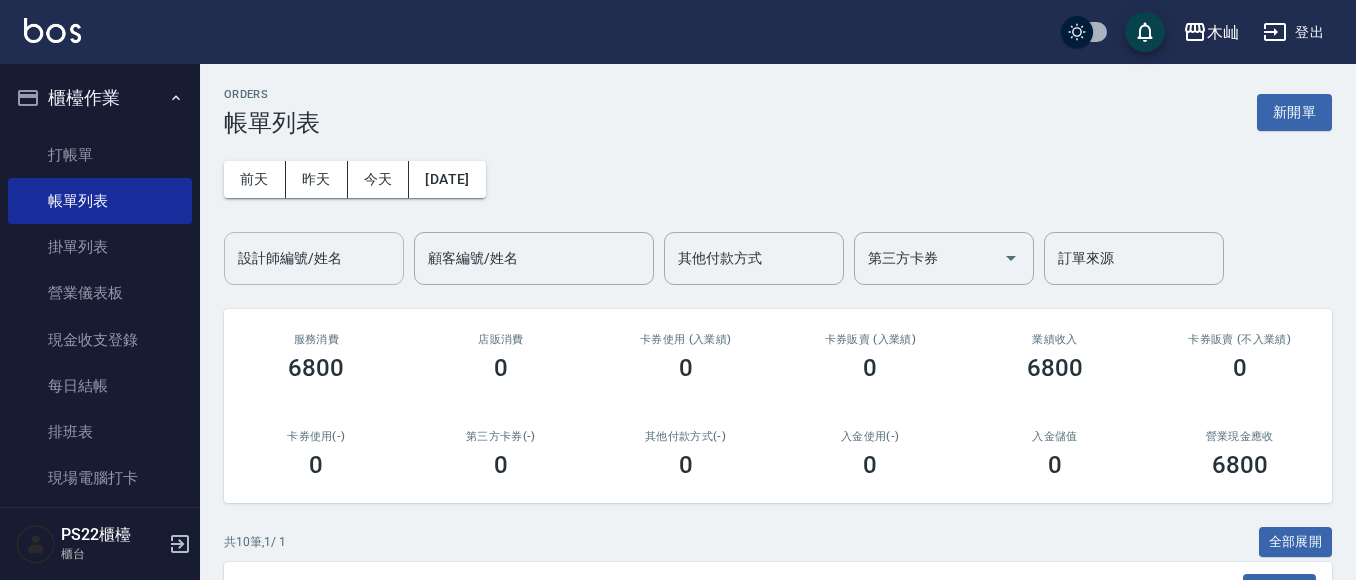 click on "設計師編號/姓名" at bounding box center (314, 258) 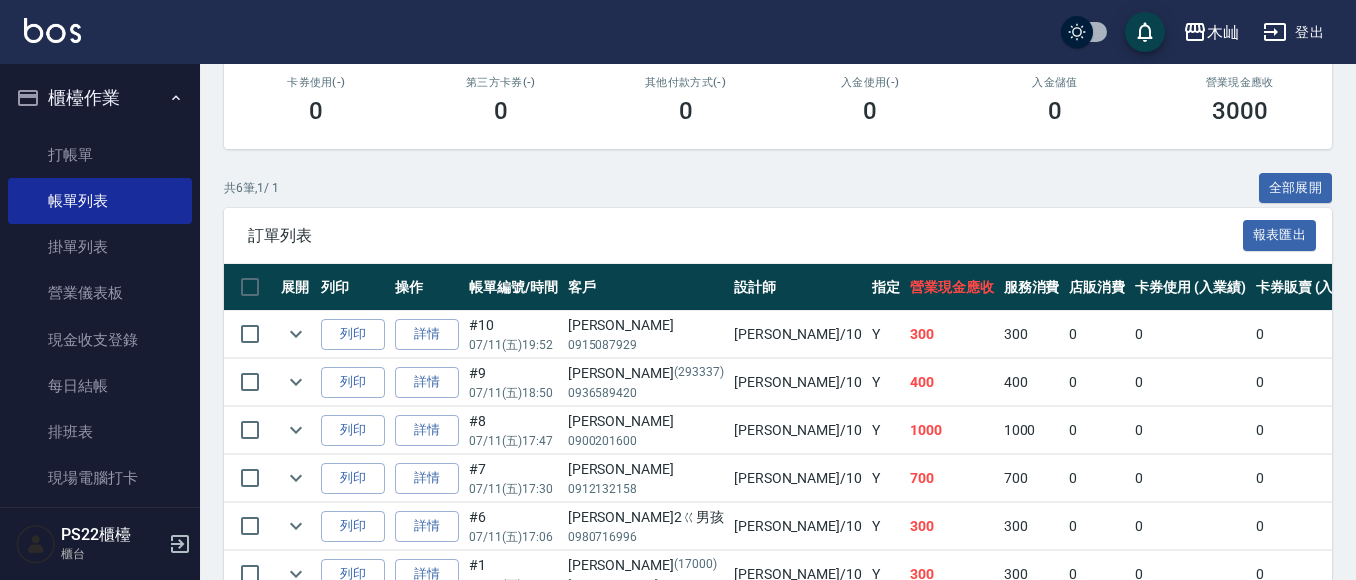 scroll, scrollTop: 468, scrollLeft: 0, axis: vertical 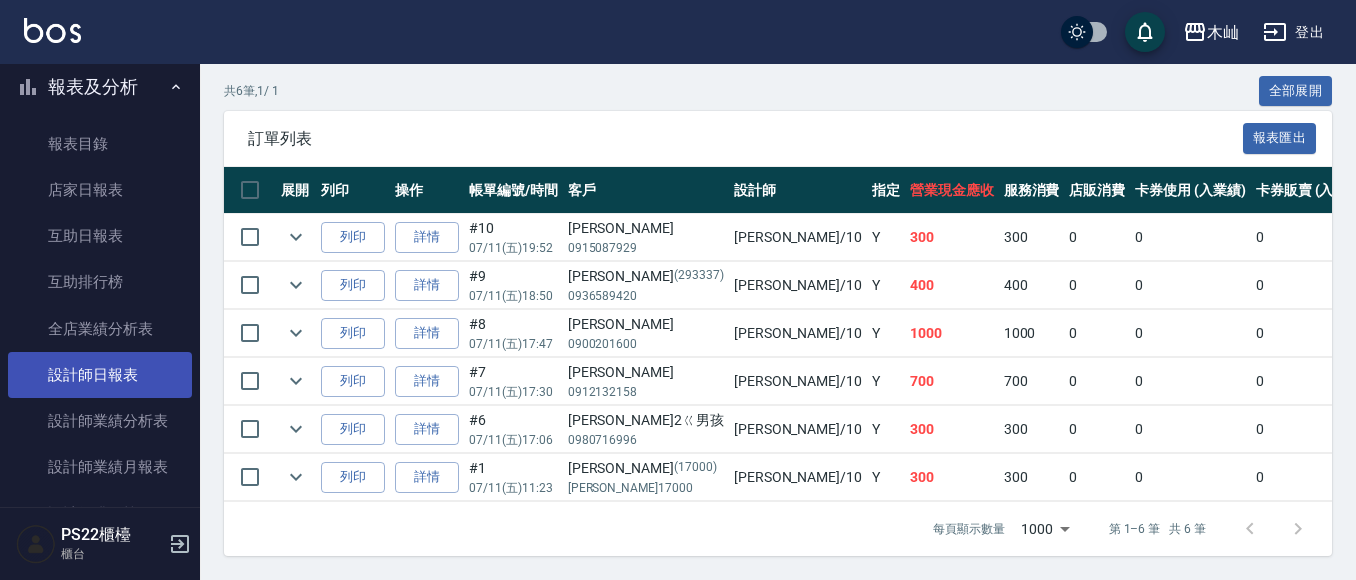 type on "小愛-10" 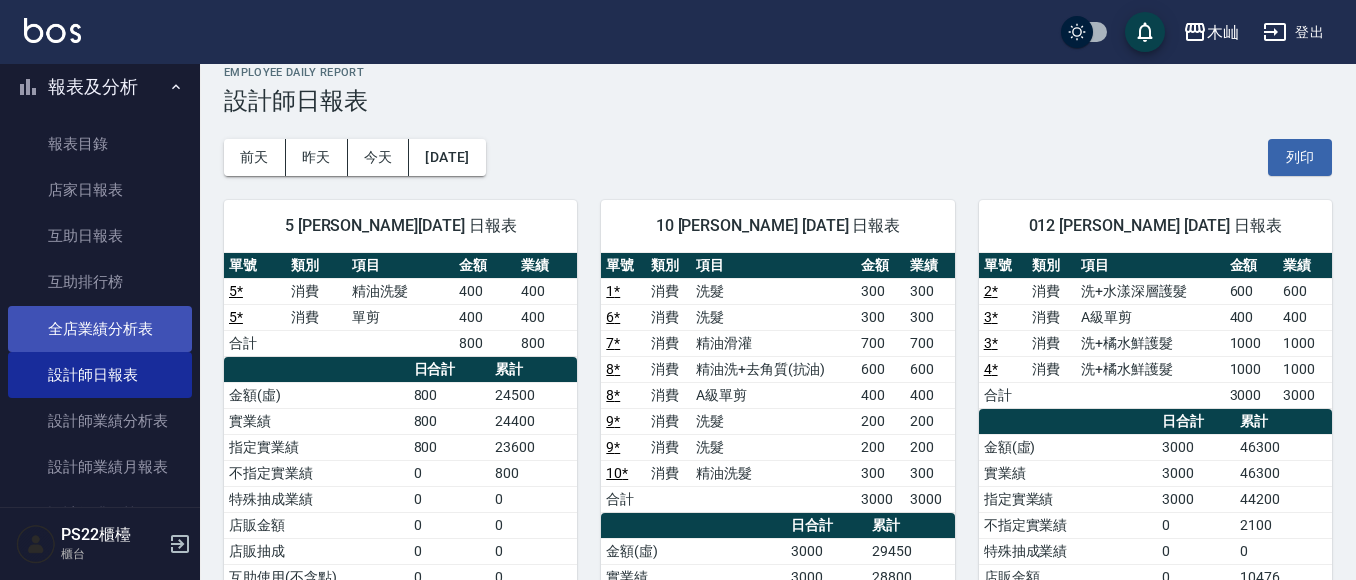 scroll, scrollTop: 0, scrollLeft: 0, axis: both 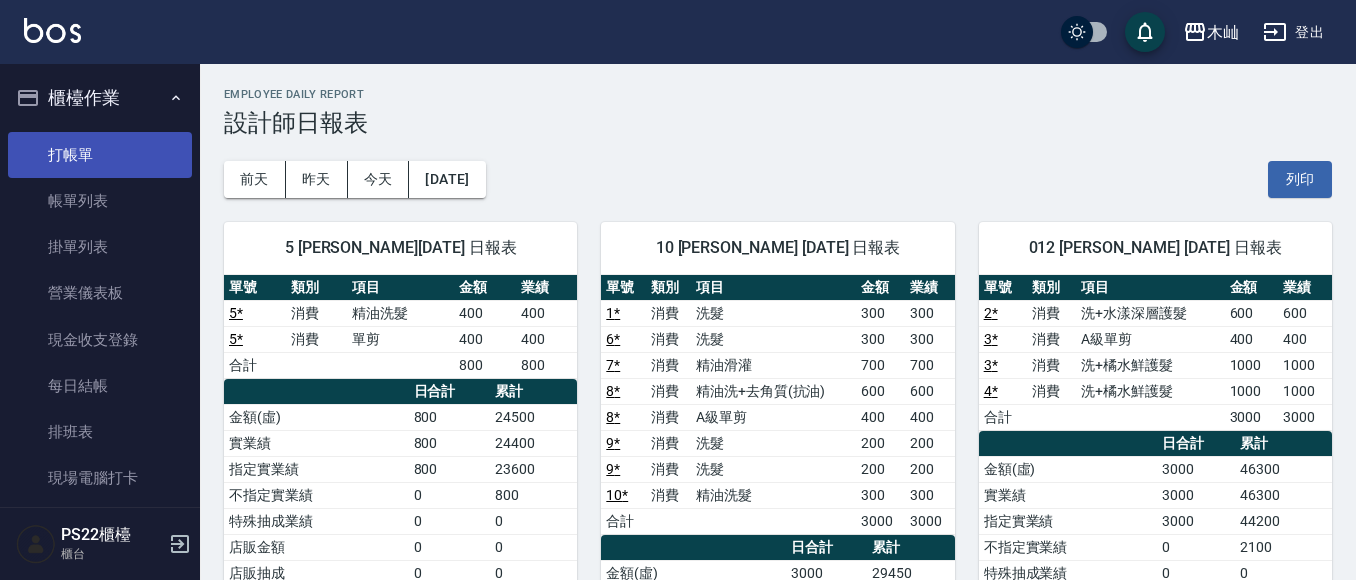 click on "打帳單" at bounding box center [100, 155] 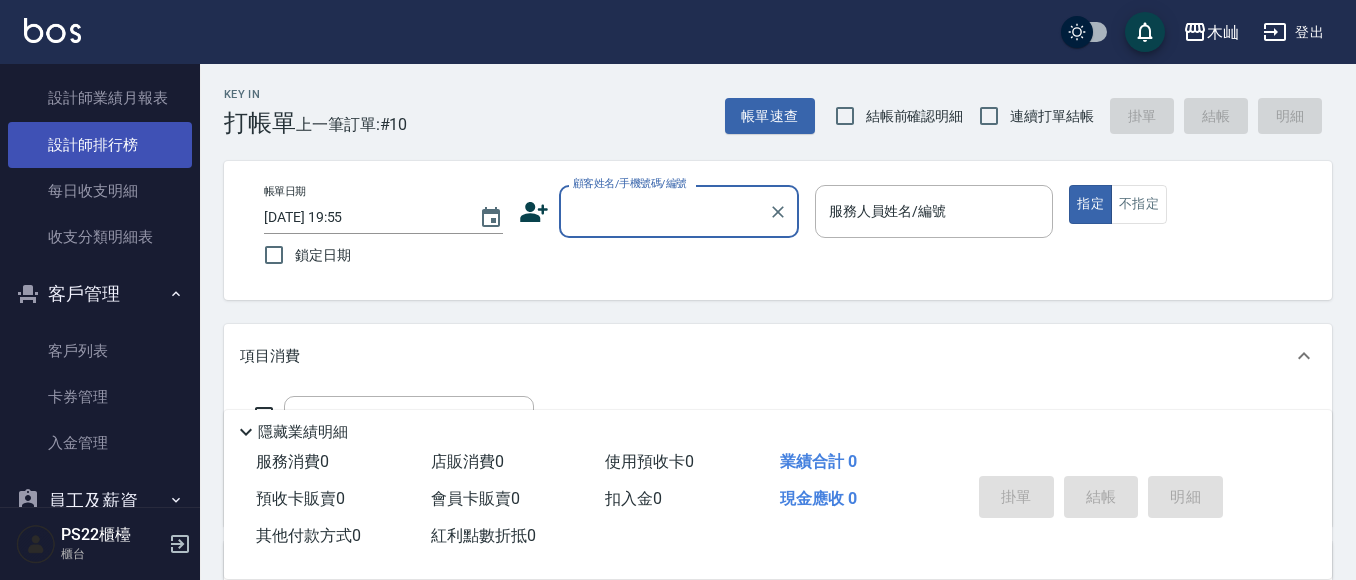scroll, scrollTop: 900, scrollLeft: 0, axis: vertical 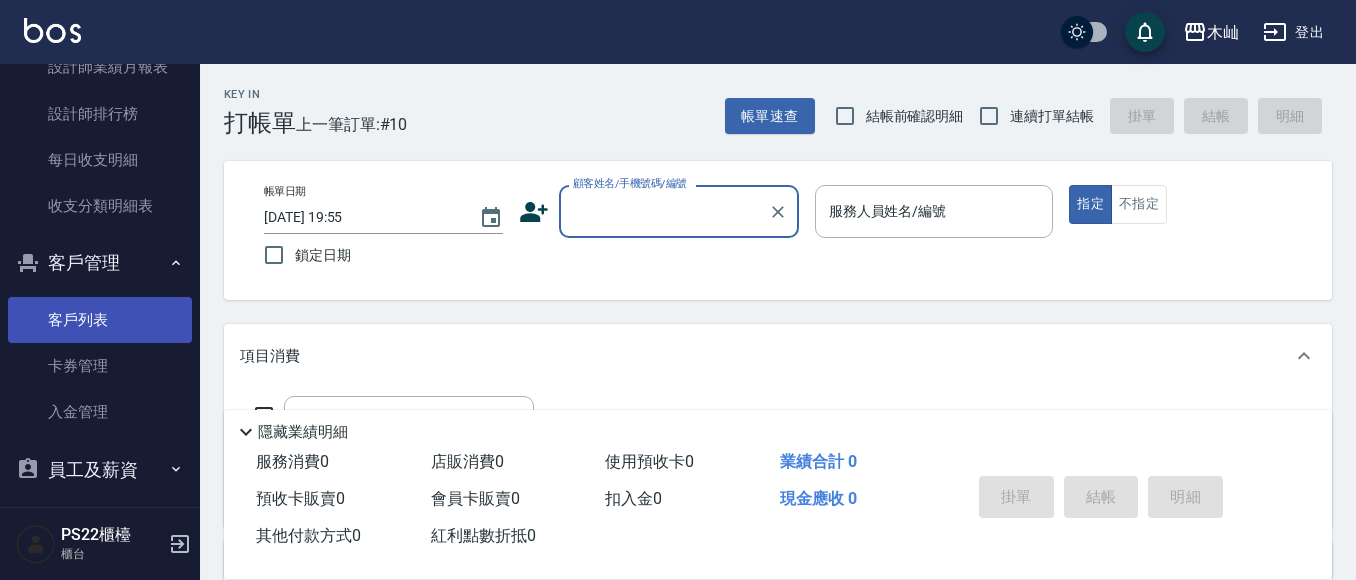 click on "客戶列表" at bounding box center [100, 320] 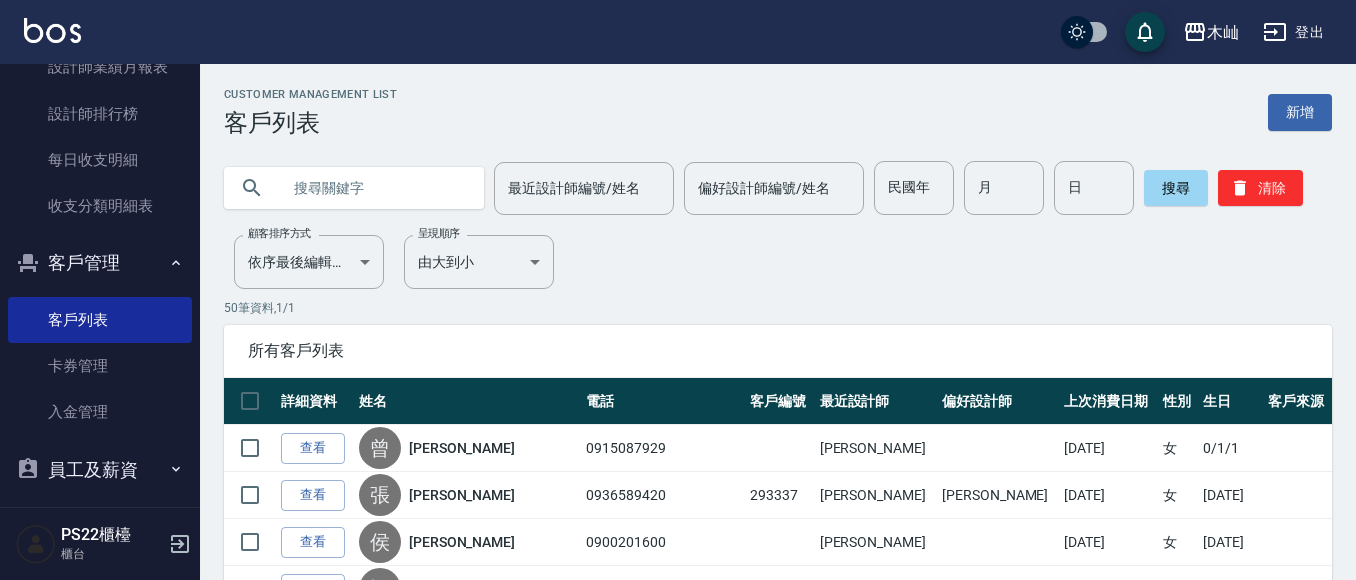 drag, startPoint x: 421, startPoint y: 194, endPoint x: 412, endPoint y: 187, distance: 11.401754 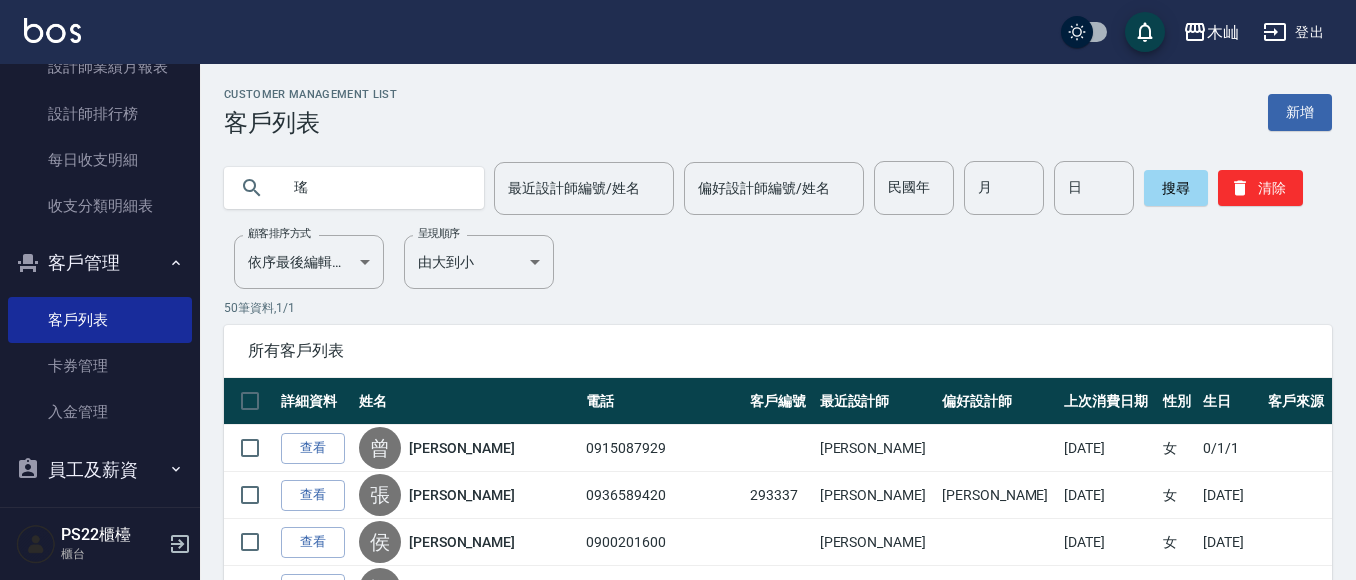 type on "瑤" 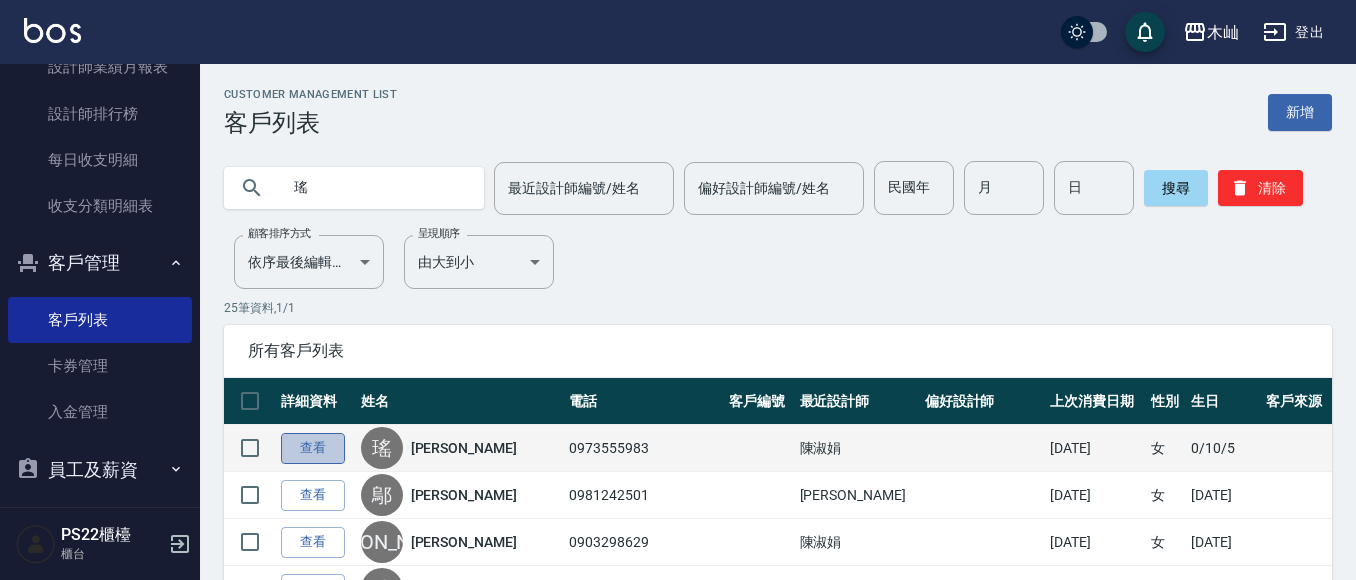 click on "查看" at bounding box center (313, 448) 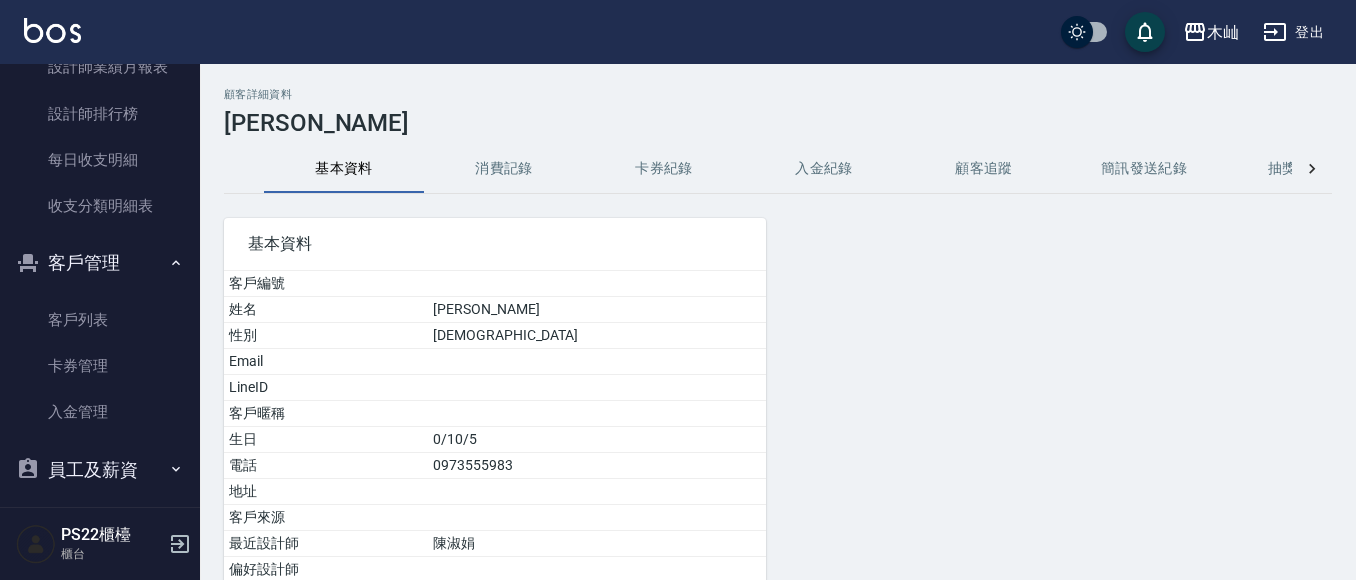 click on "消費記錄" at bounding box center [504, 169] 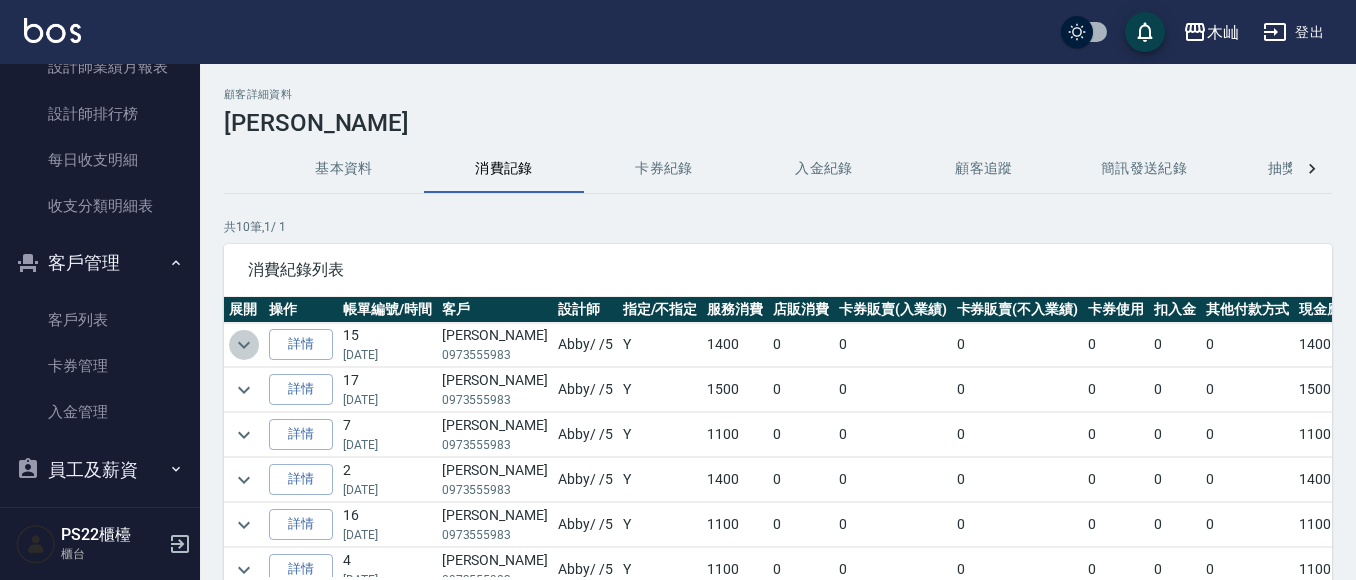 click 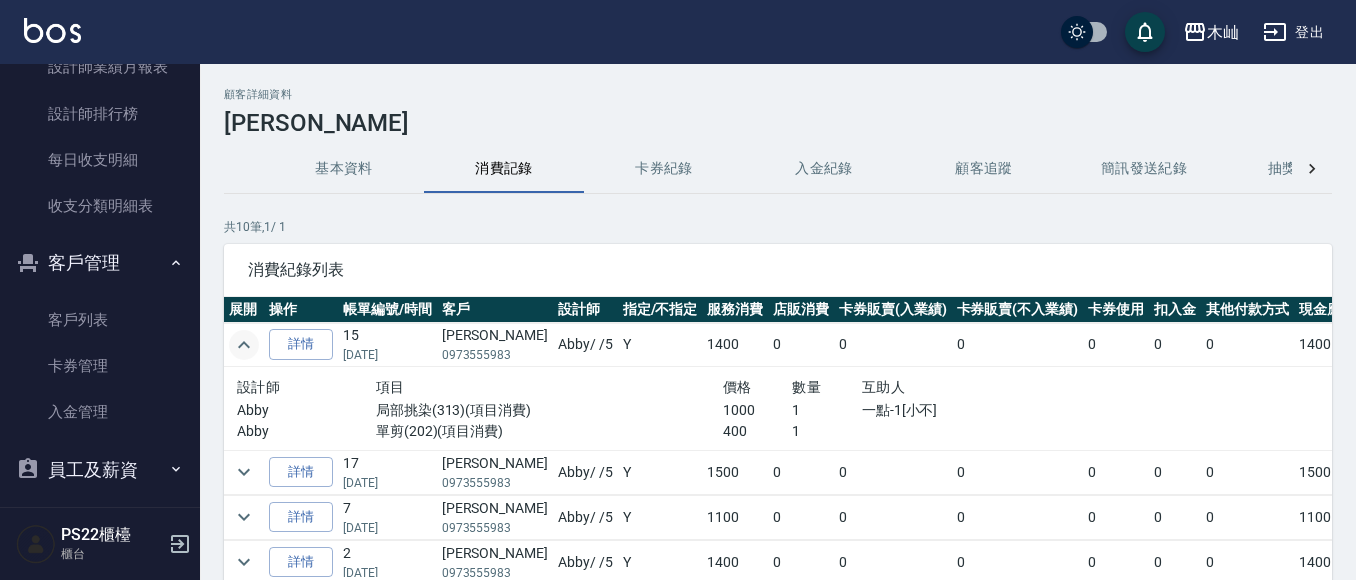 scroll, scrollTop: 100, scrollLeft: 0, axis: vertical 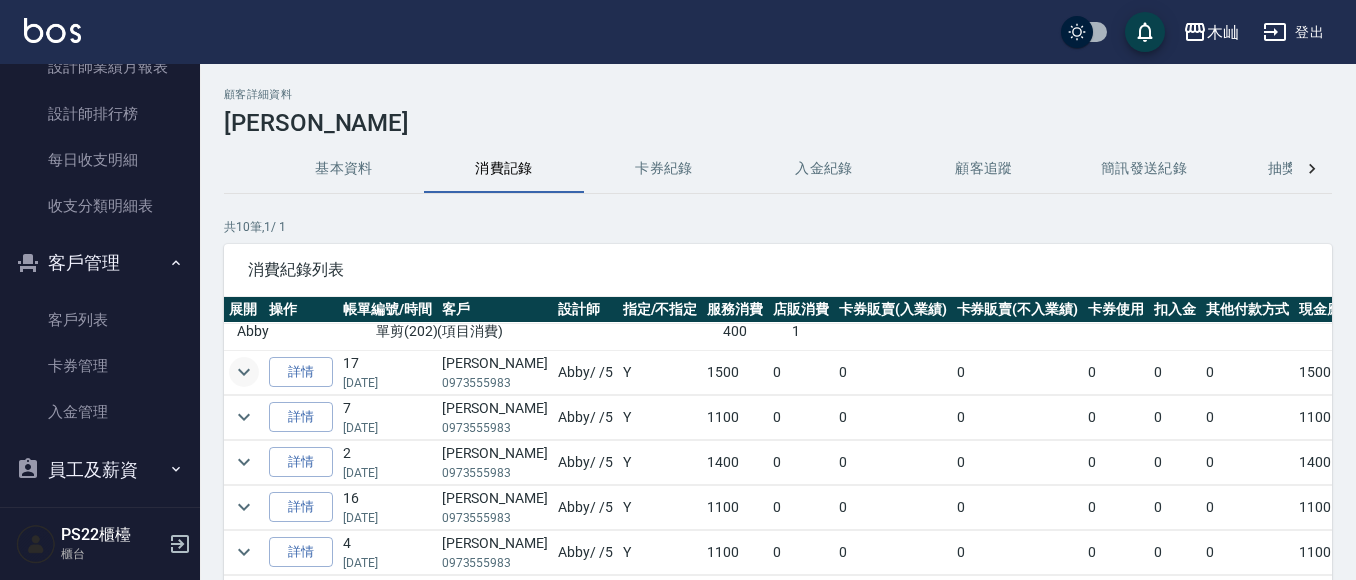 click 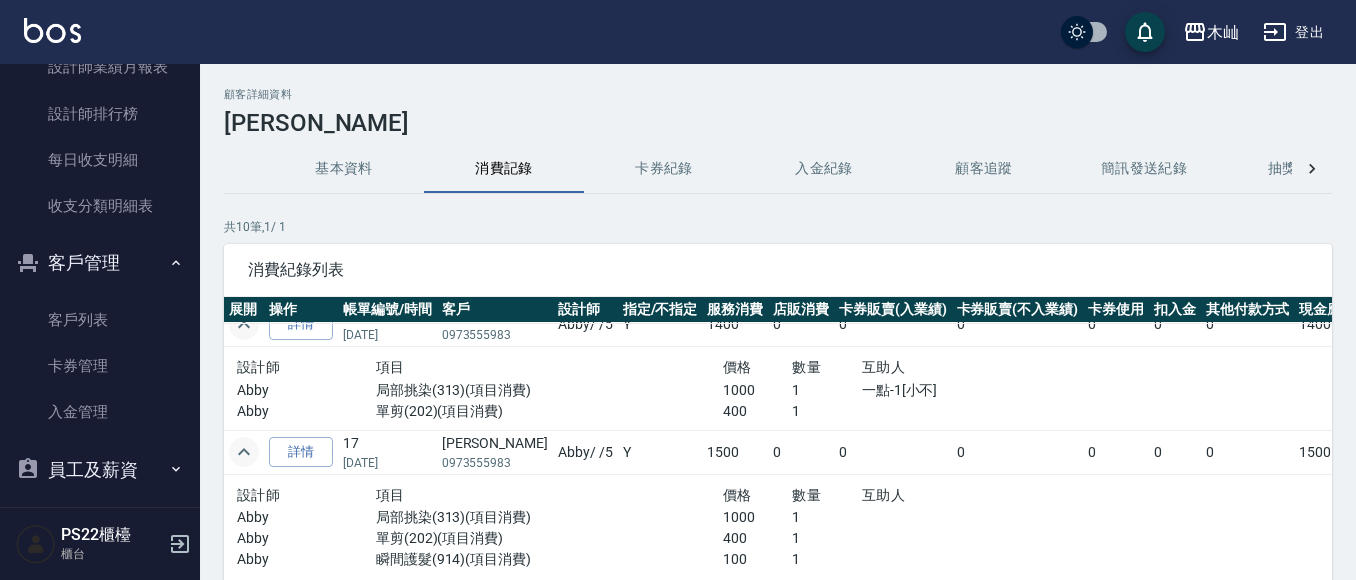 scroll, scrollTop: 0, scrollLeft: 0, axis: both 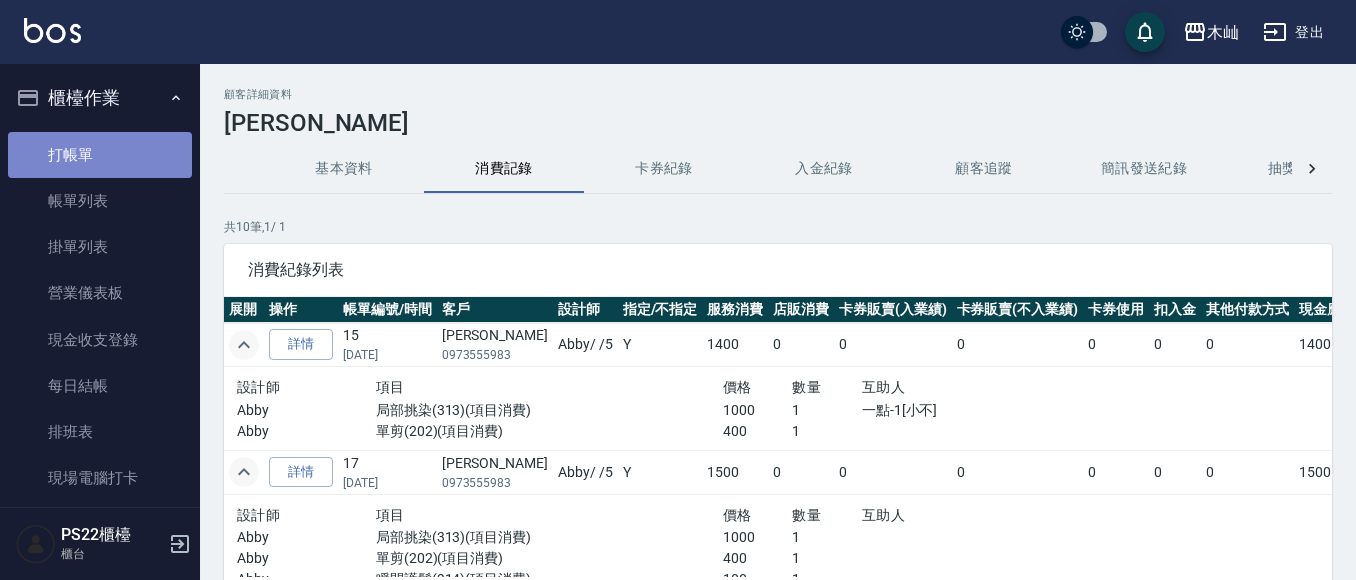 click on "打帳單" at bounding box center (100, 155) 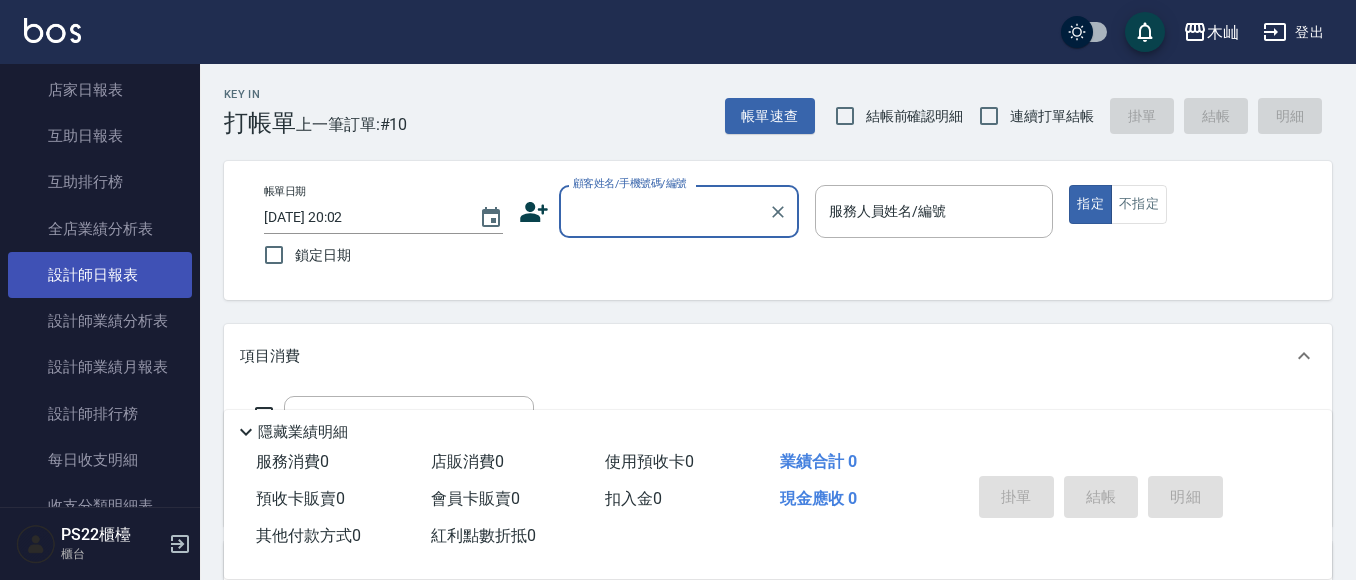 scroll, scrollTop: 700, scrollLeft: 0, axis: vertical 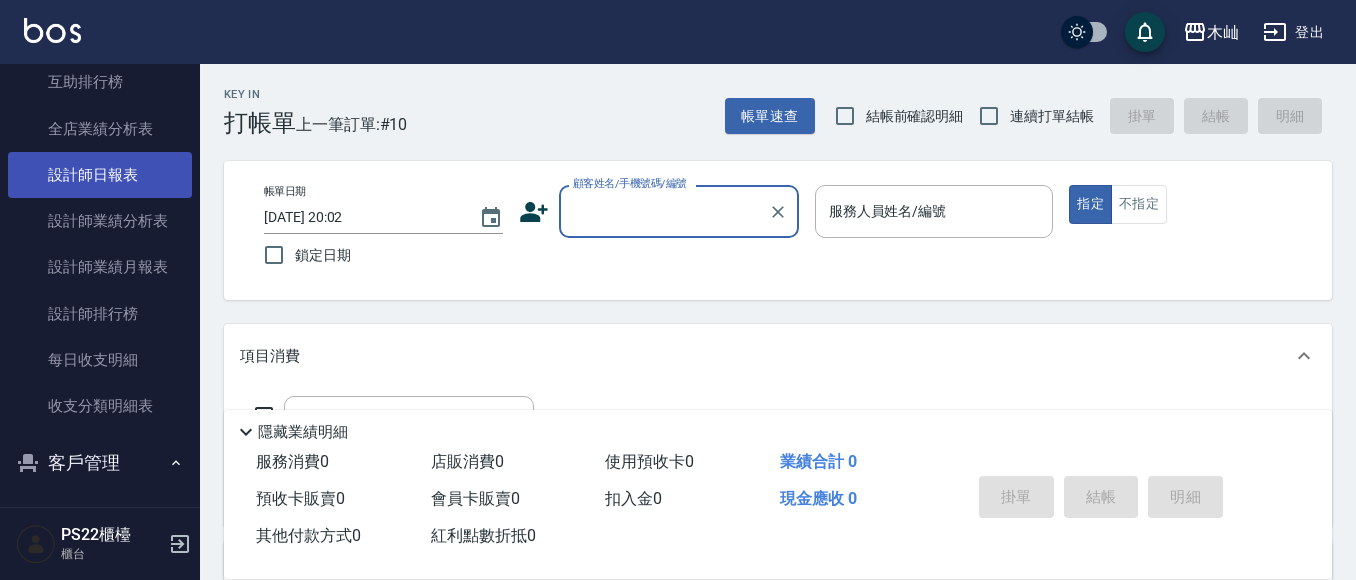click on "設計師日報表" at bounding box center (100, 175) 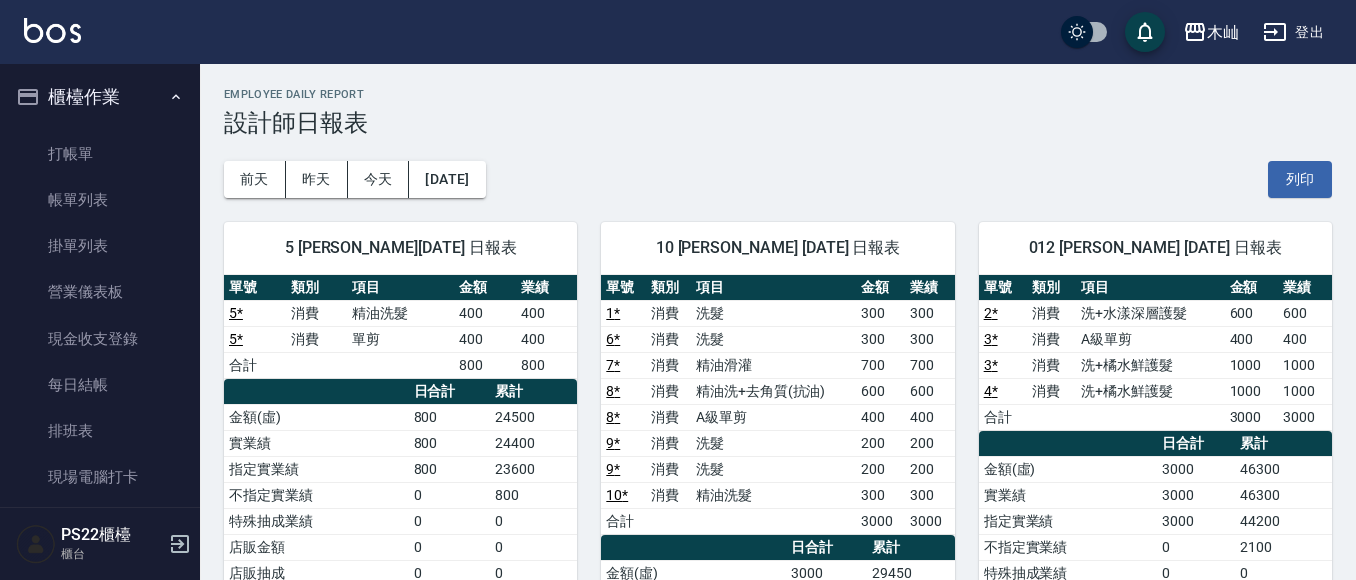 scroll, scrollTop: 0, scrollLeft: 0, axis: both 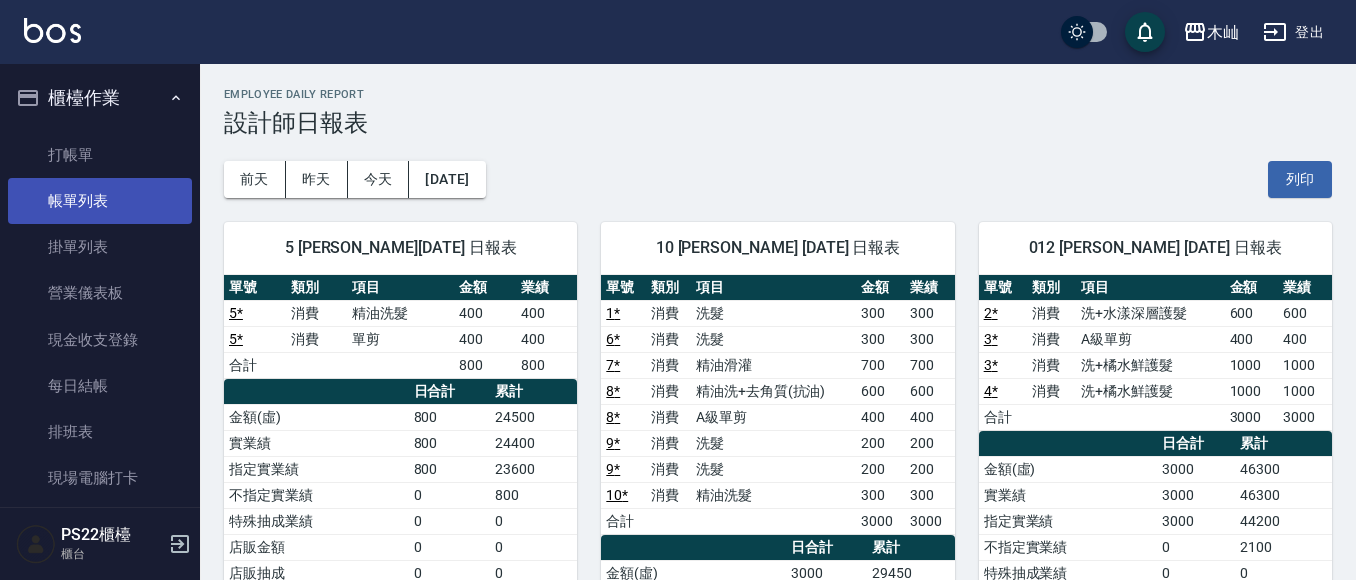 click on "帳單列表" at bounding box center (100, 201) 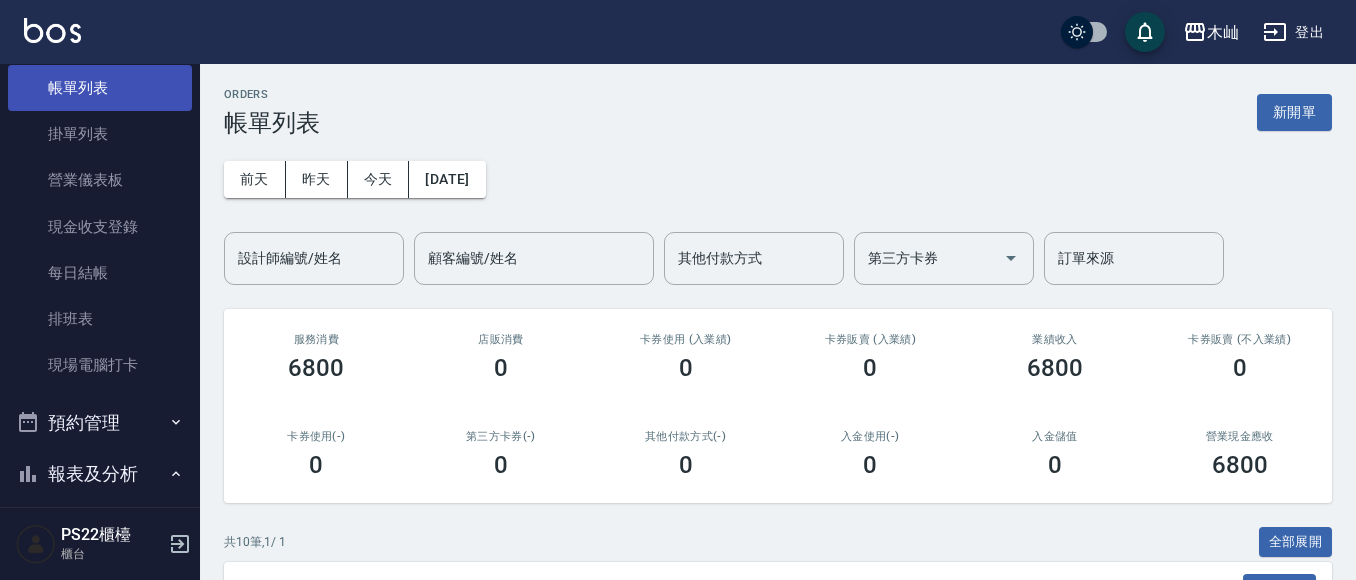 scroll, scrollTop: 400, scrollLeft: 0, axis: vertical 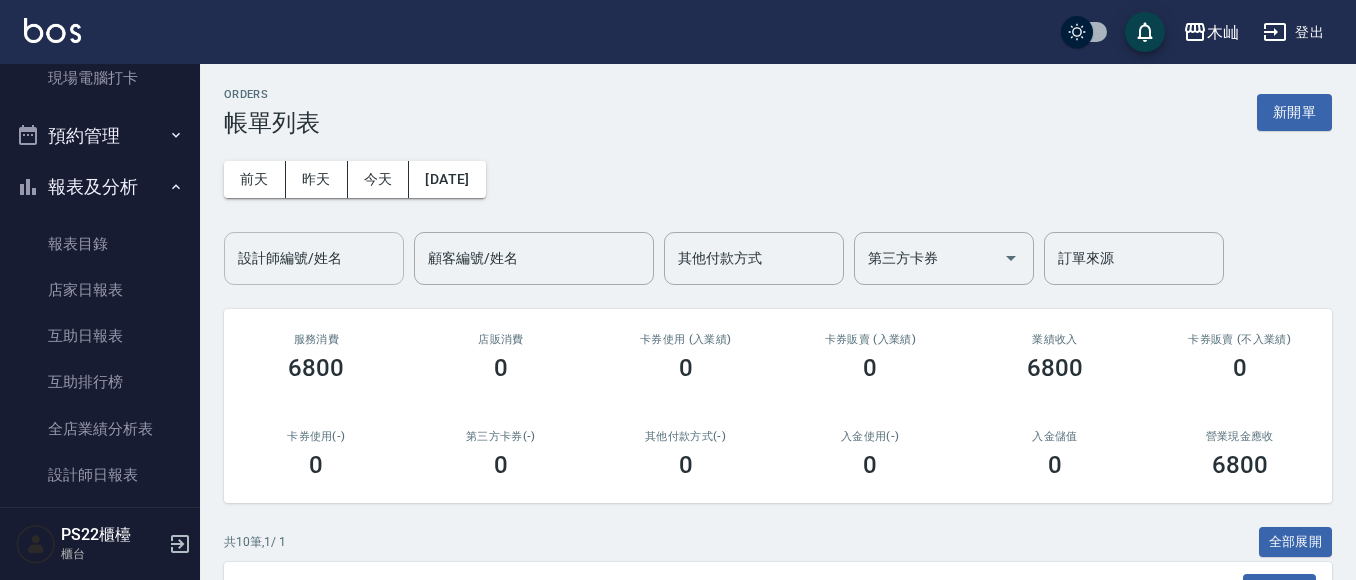 click on "設計師編號/姓名" at bounding box center [314, 258] 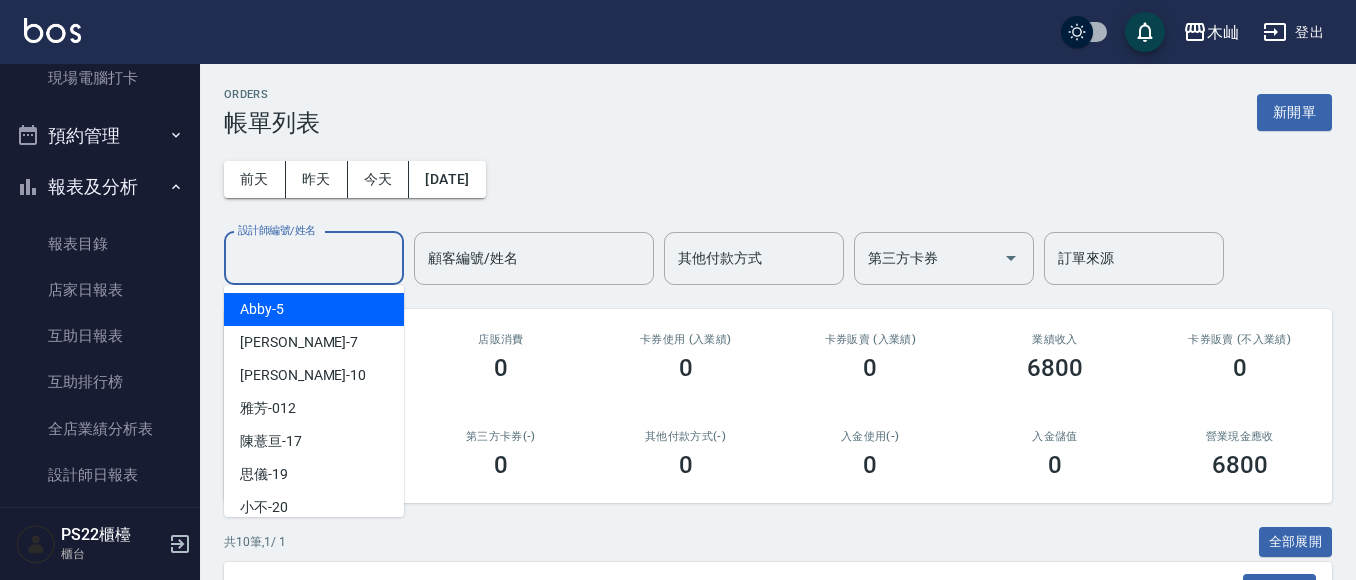 click on "Abby -5" at bounding box center [262, 309] 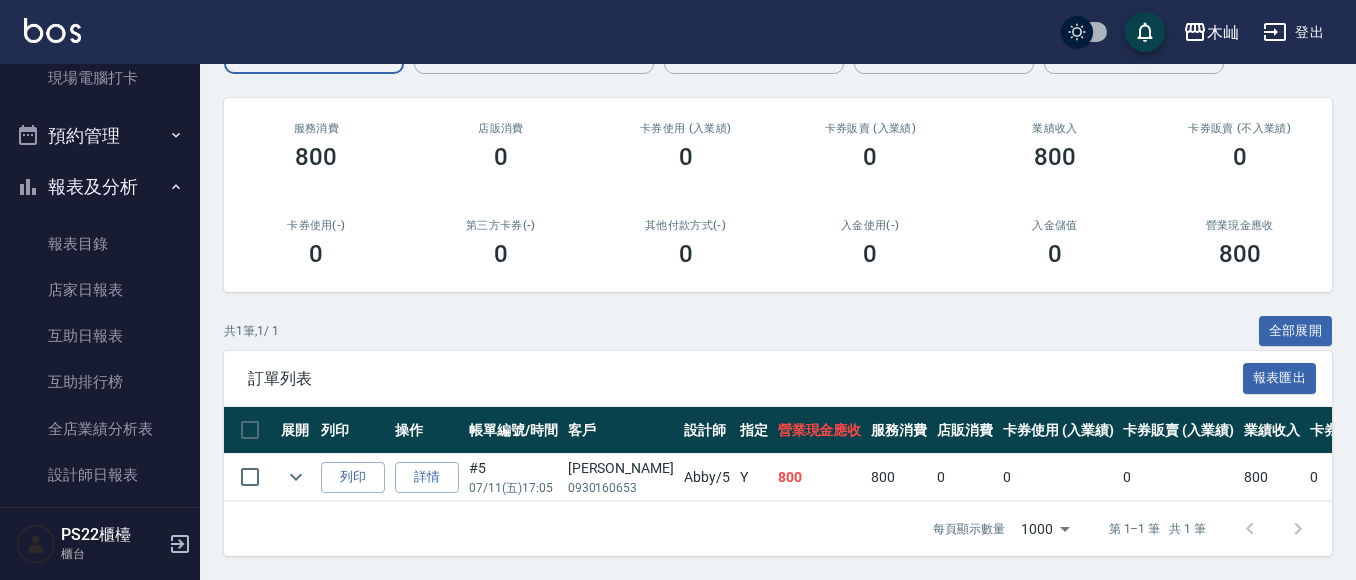 scroll, scrollTop: 228, scrollLeft: 0, axis: vertical 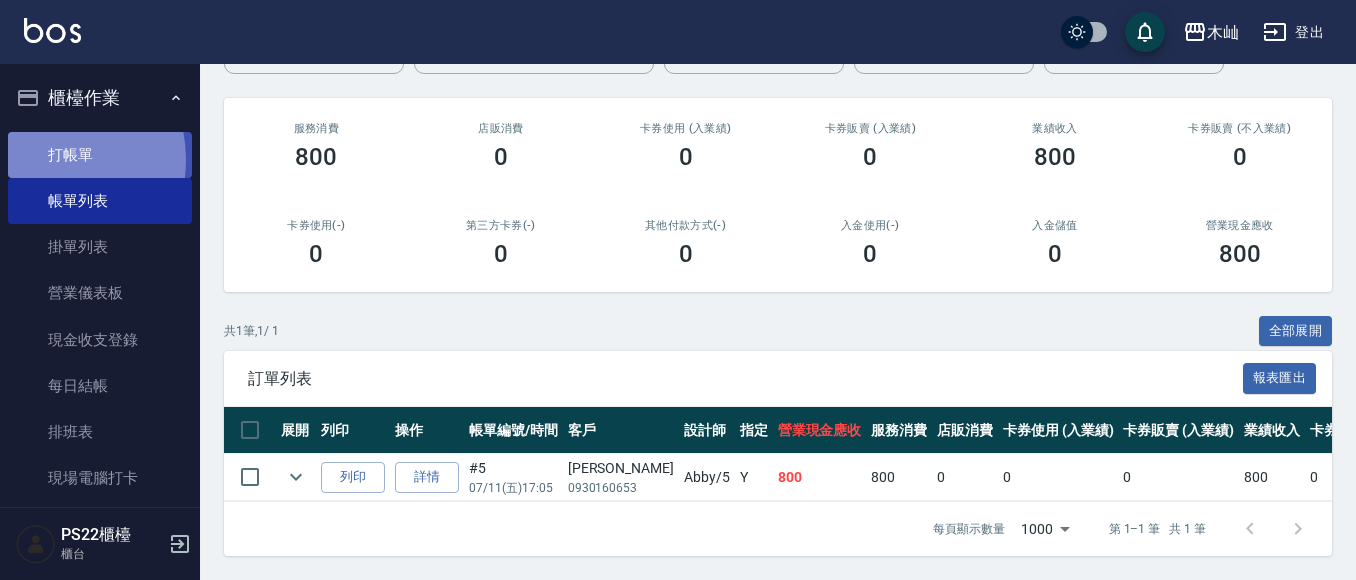 click on "打帳單" at bounding box center [100, 155] 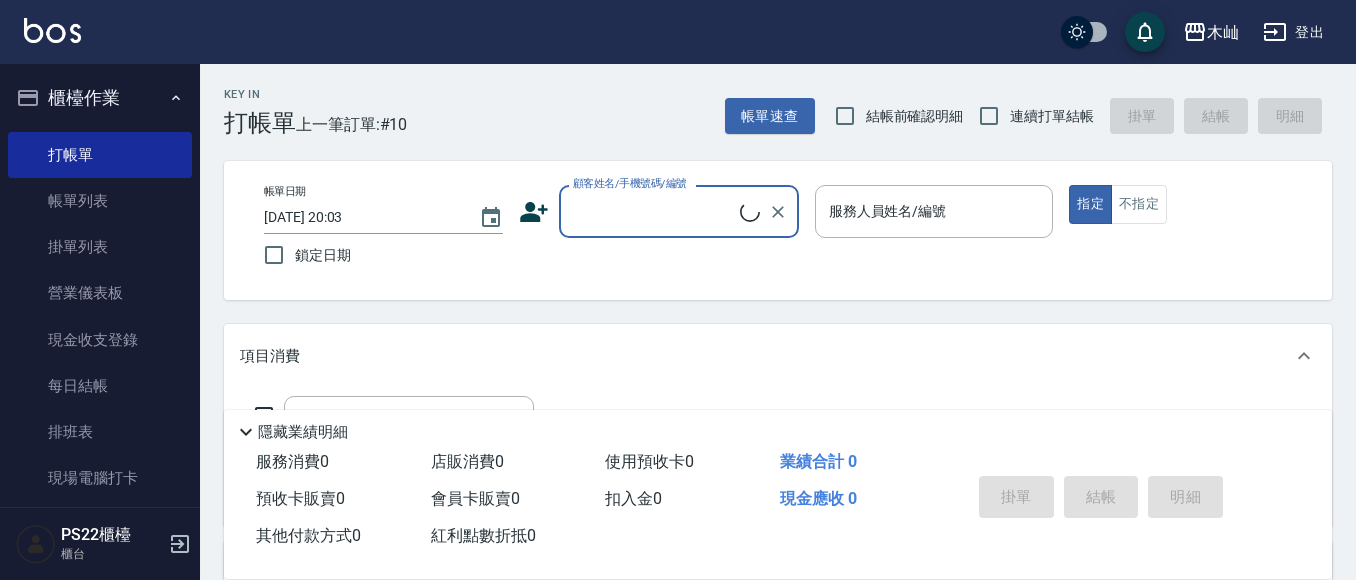 click on "顧客姓名/手機號碼/編號" at bounding box center (654, 211) 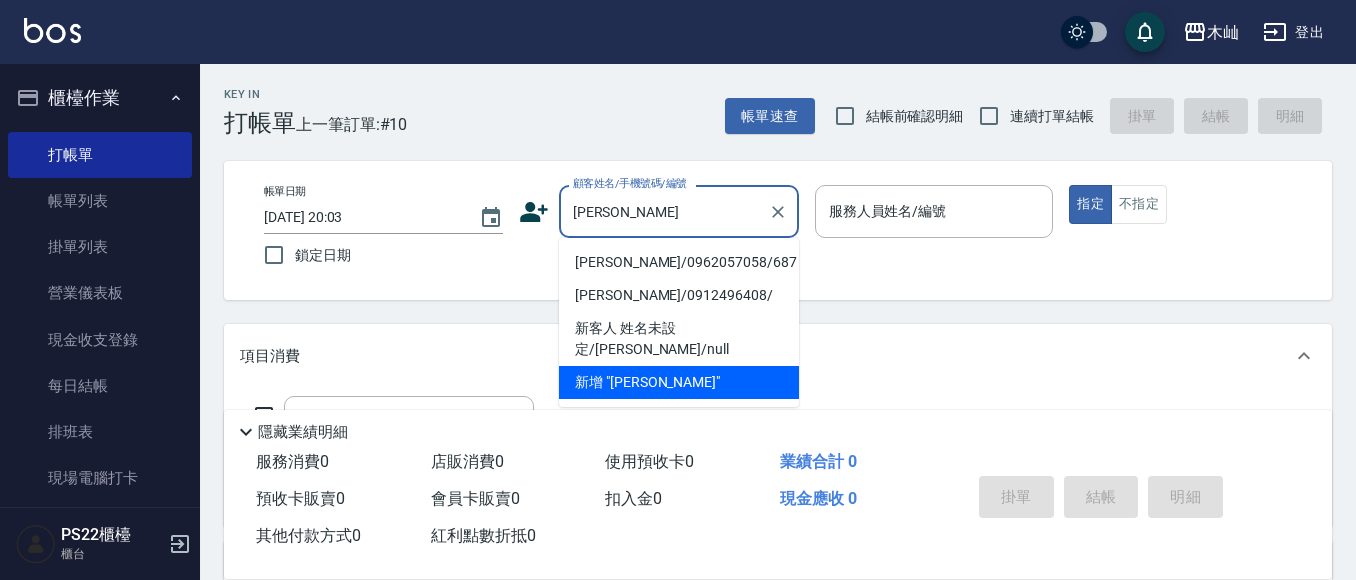 click on "[PERSON_NAME]/0962057058/687" at bounding box center (679, 262) 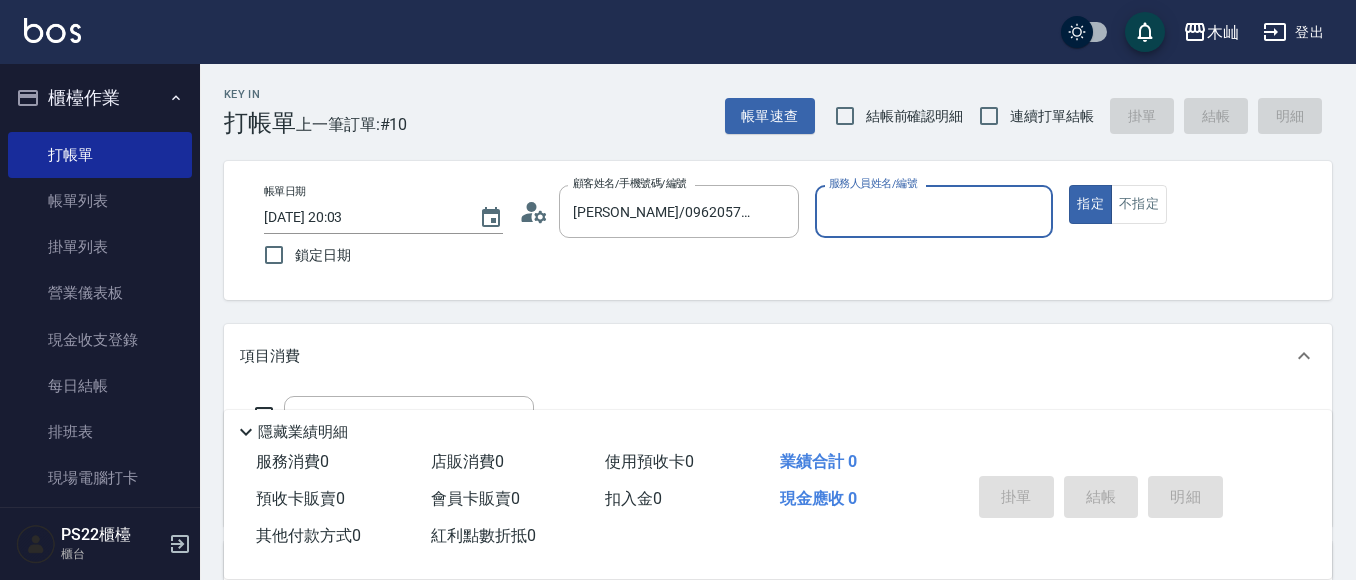 type on "Abby-5" 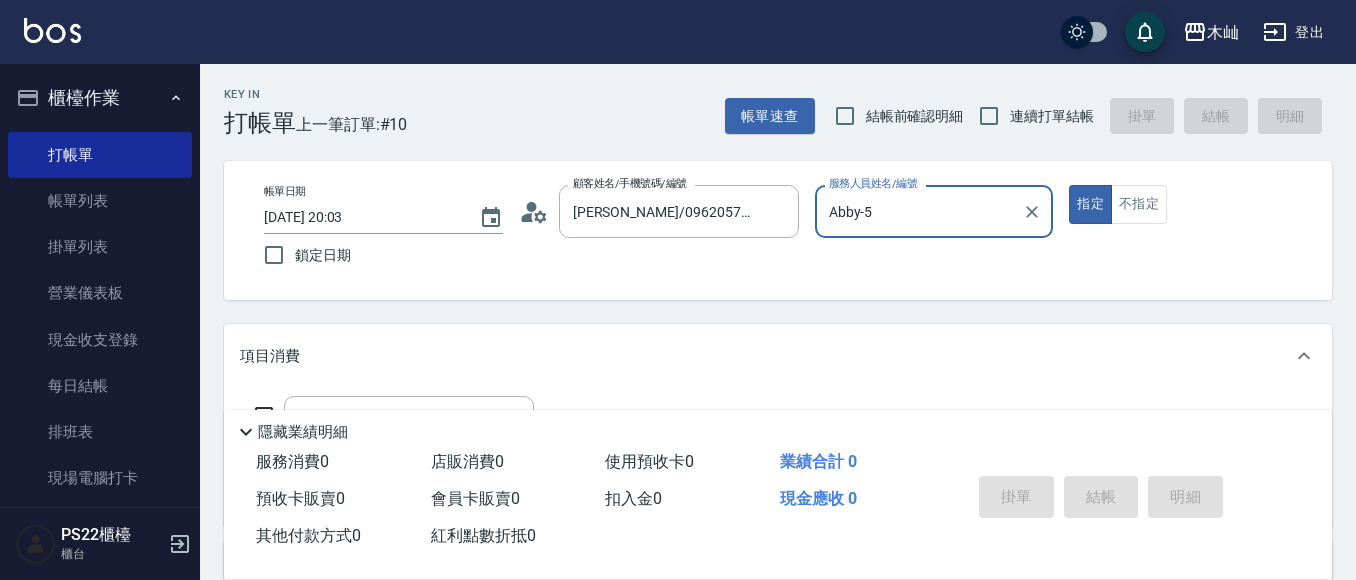 click on "Abby-5" at bounding box center [919, 211] 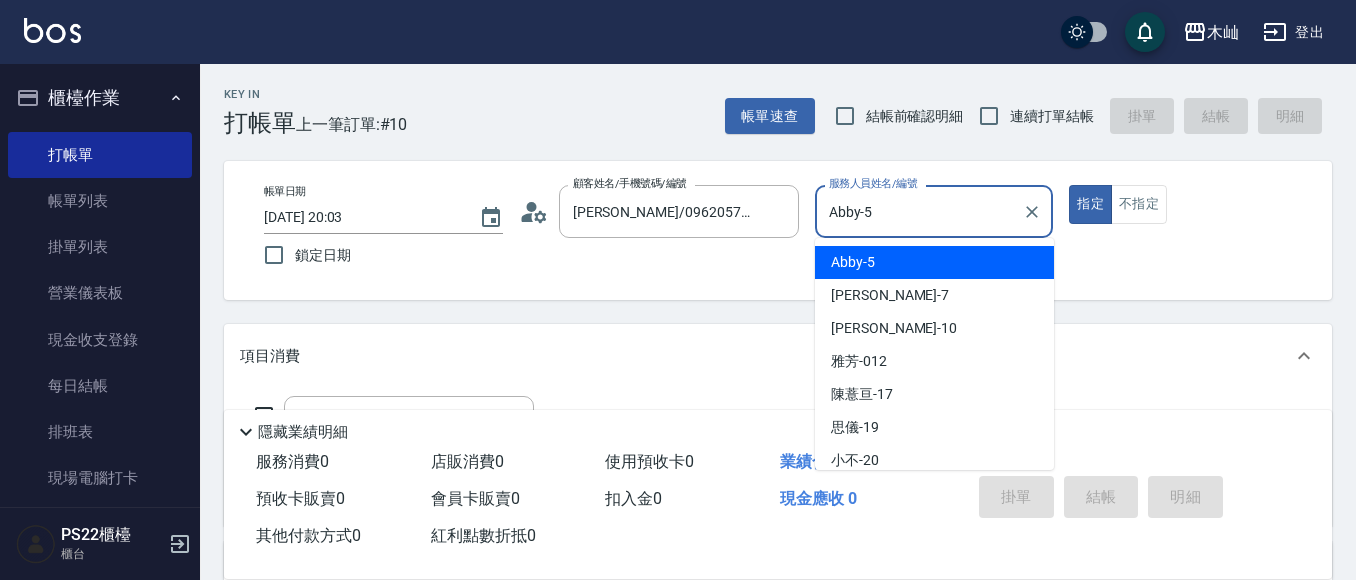 click on "Abby -5" at bounding box center (934, 262) 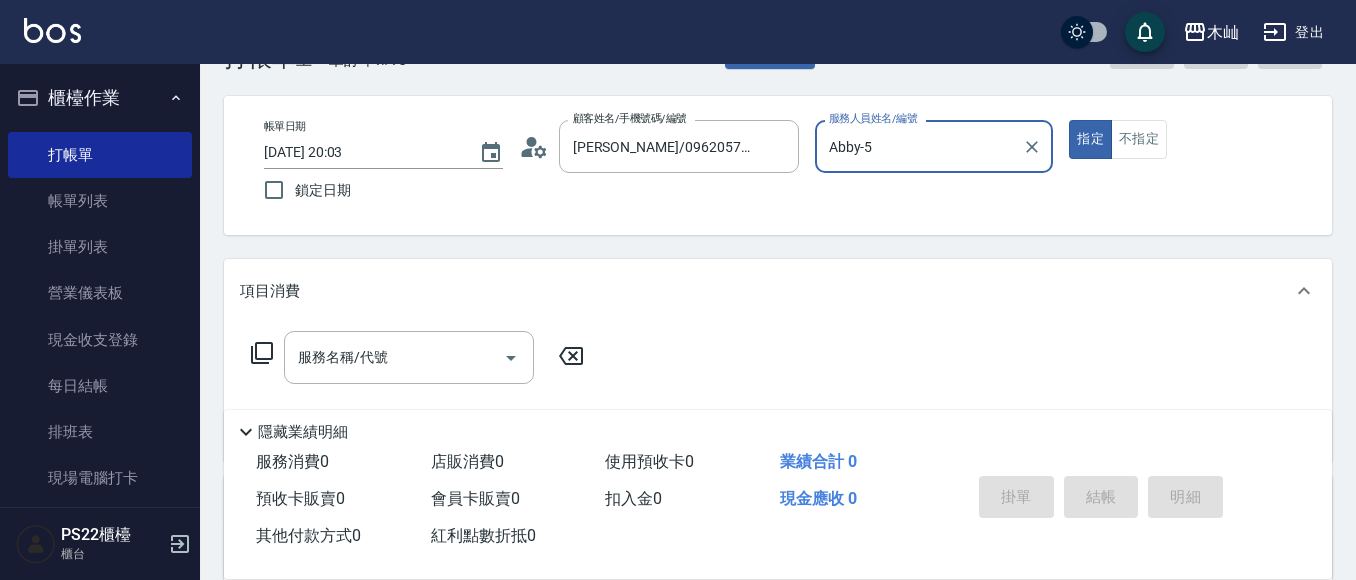 scroll, scrollTop: 100, scrollLeft: 0, axis: vertical 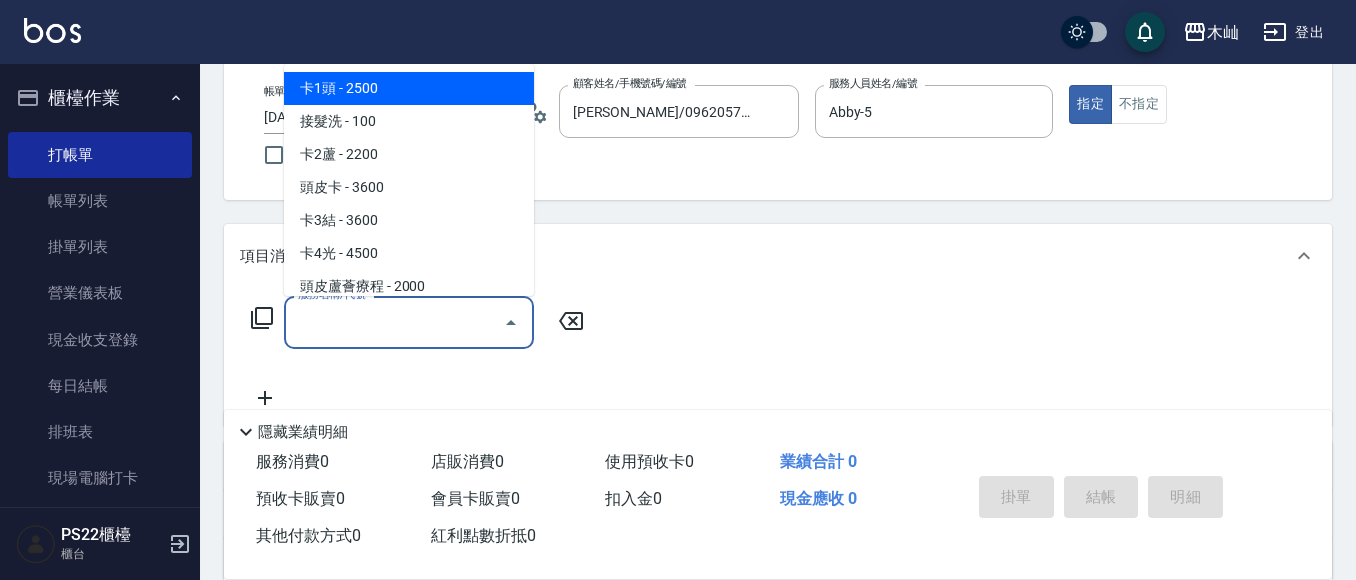 click on "服務名稱/代號" at bounding box center [394, 322] 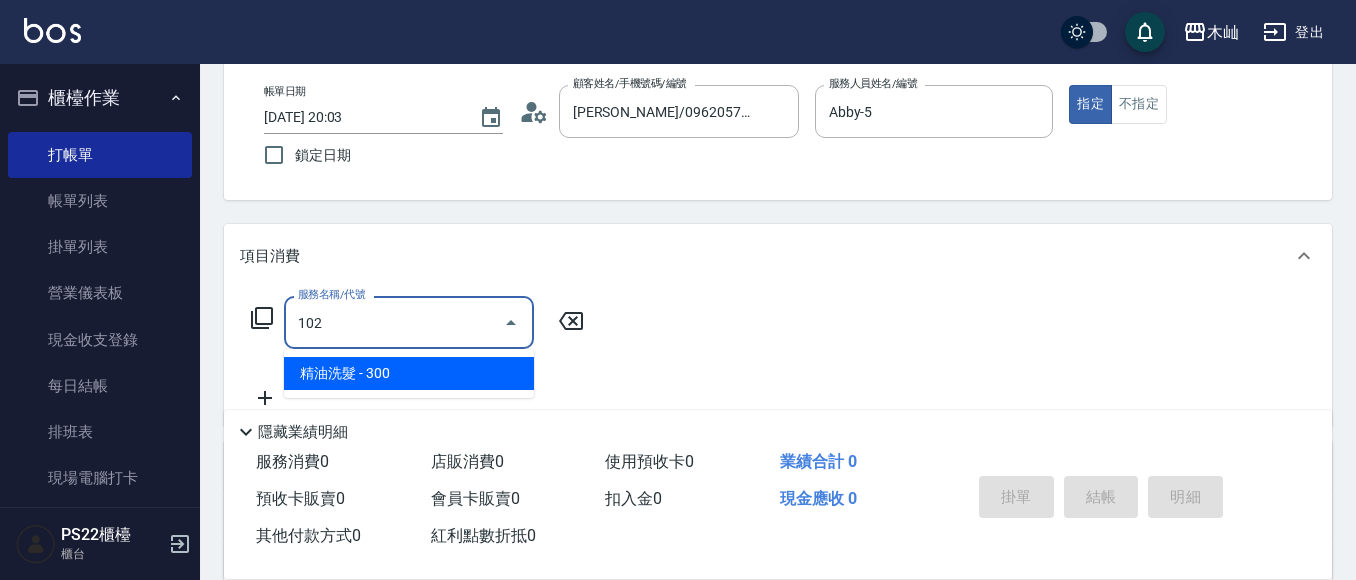 type on "精油洗髮(102)" 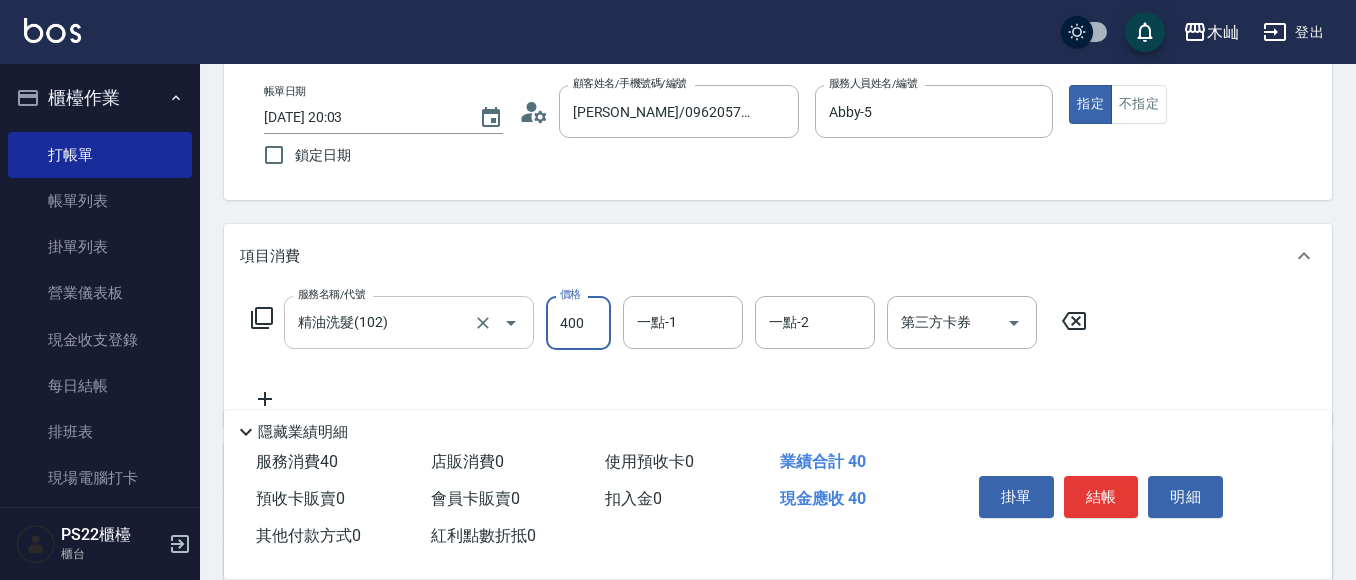 type on "400" 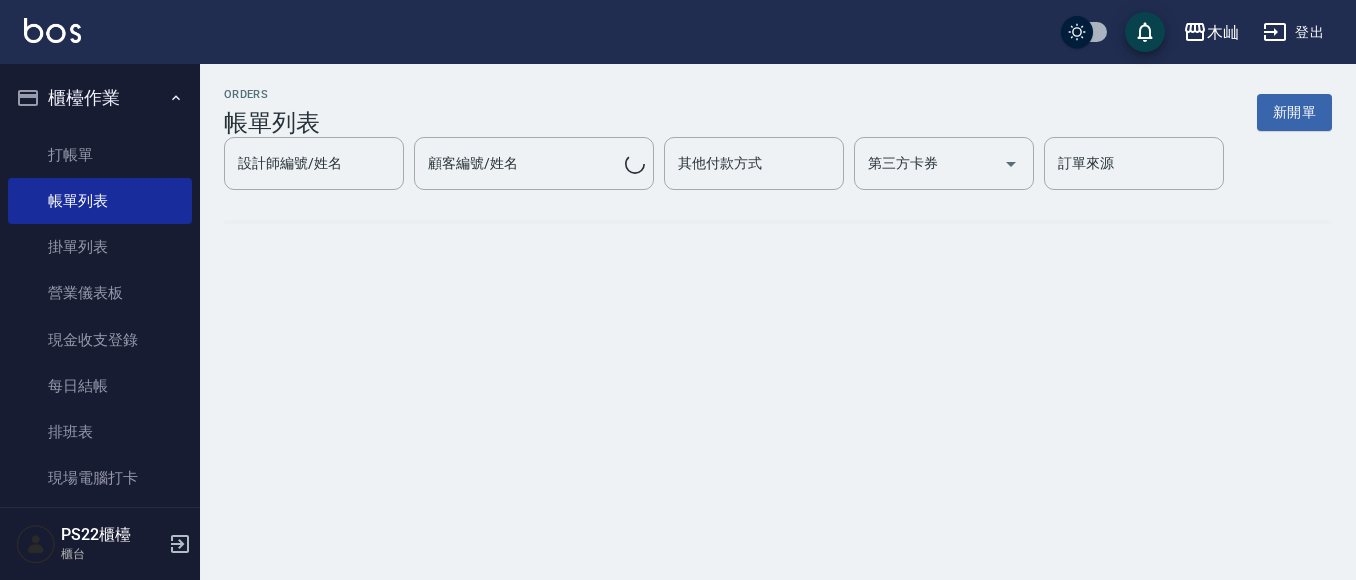 scroll, scrollTop: 0, scrollLeft: 0, axis: both 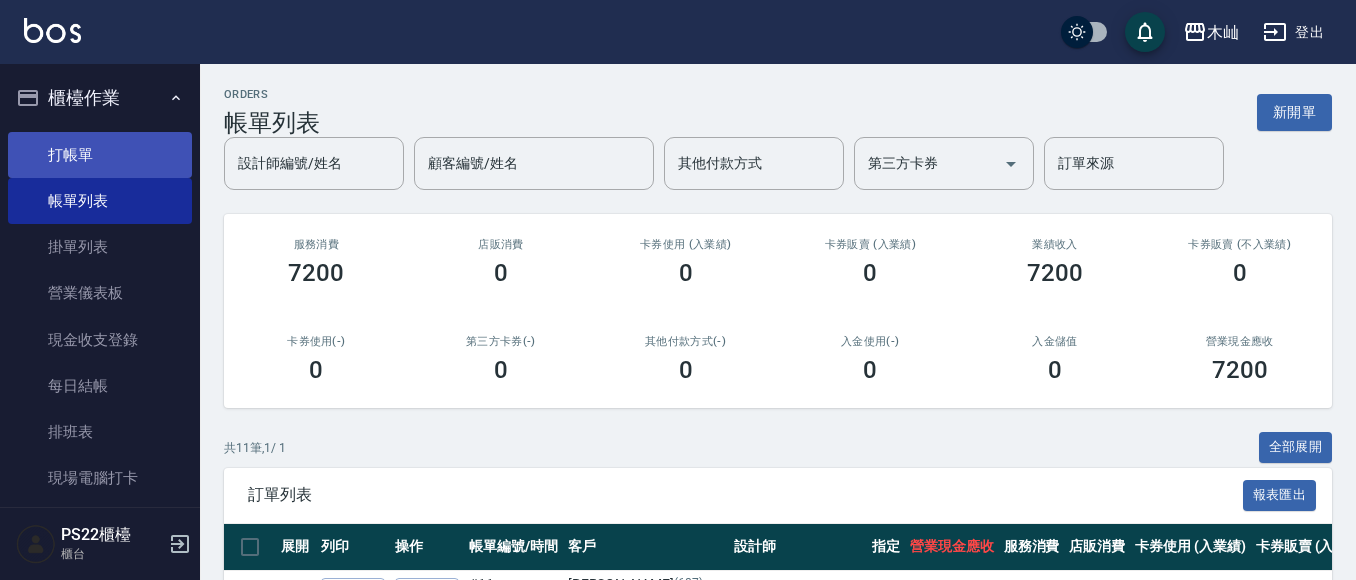 click on "打帳單" at bounding box center [100, 155] 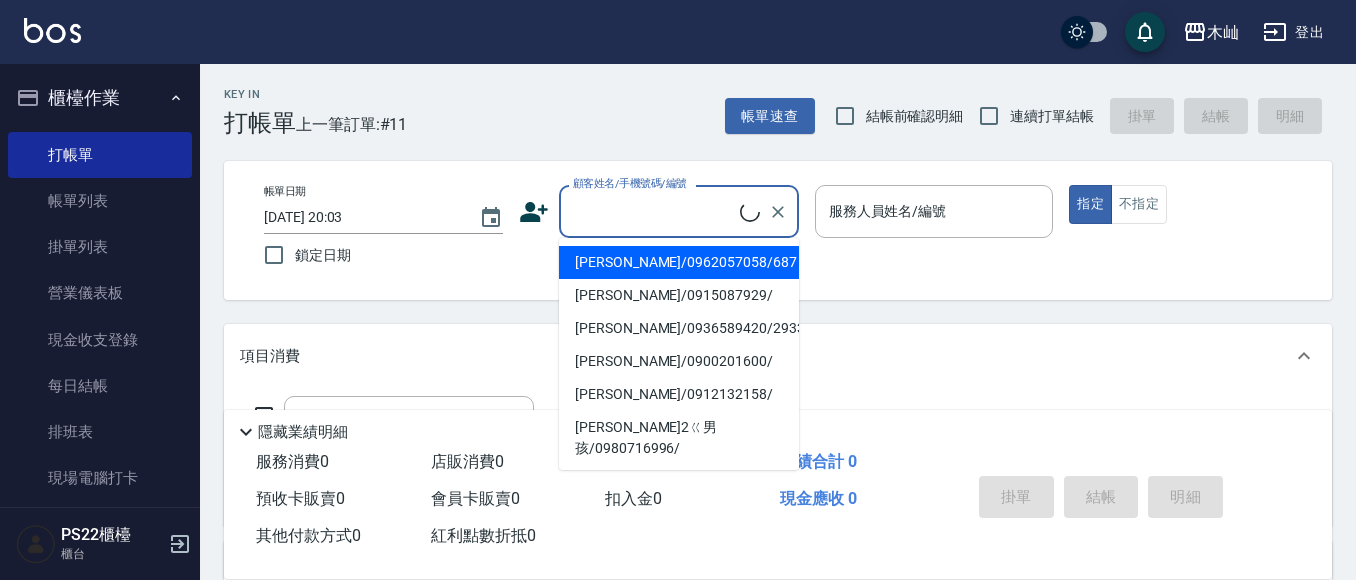 click on "顧客姓名/手機號碼/編號" at bounding box center (654, 211) 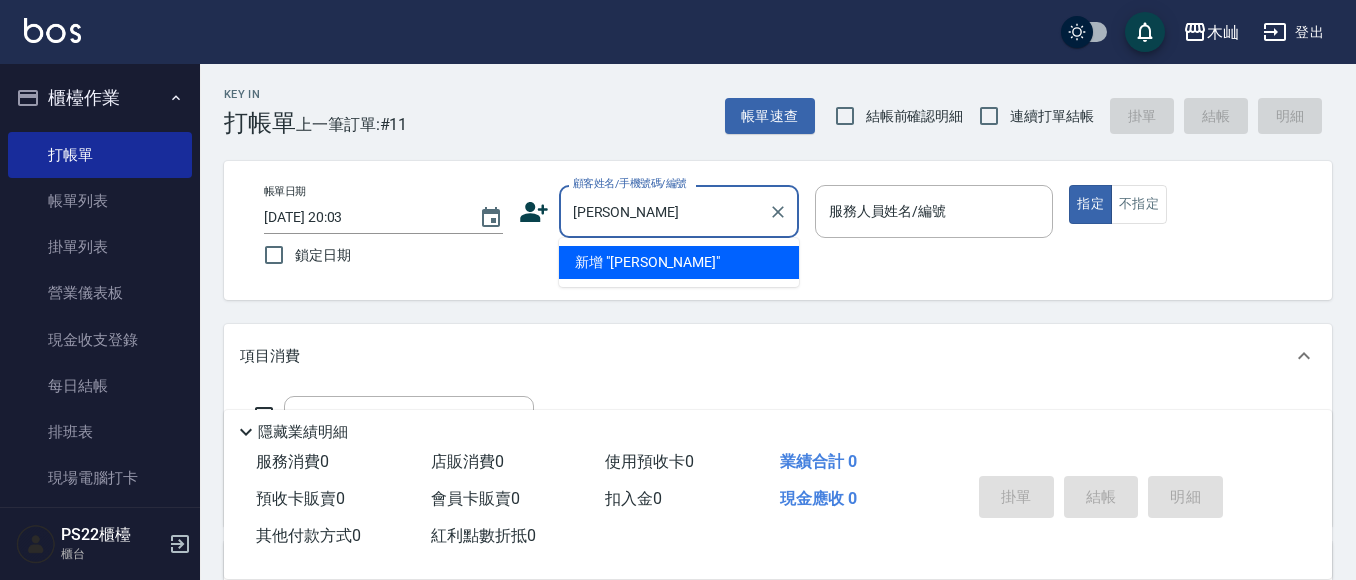 type on "[PERSON_NAME]" 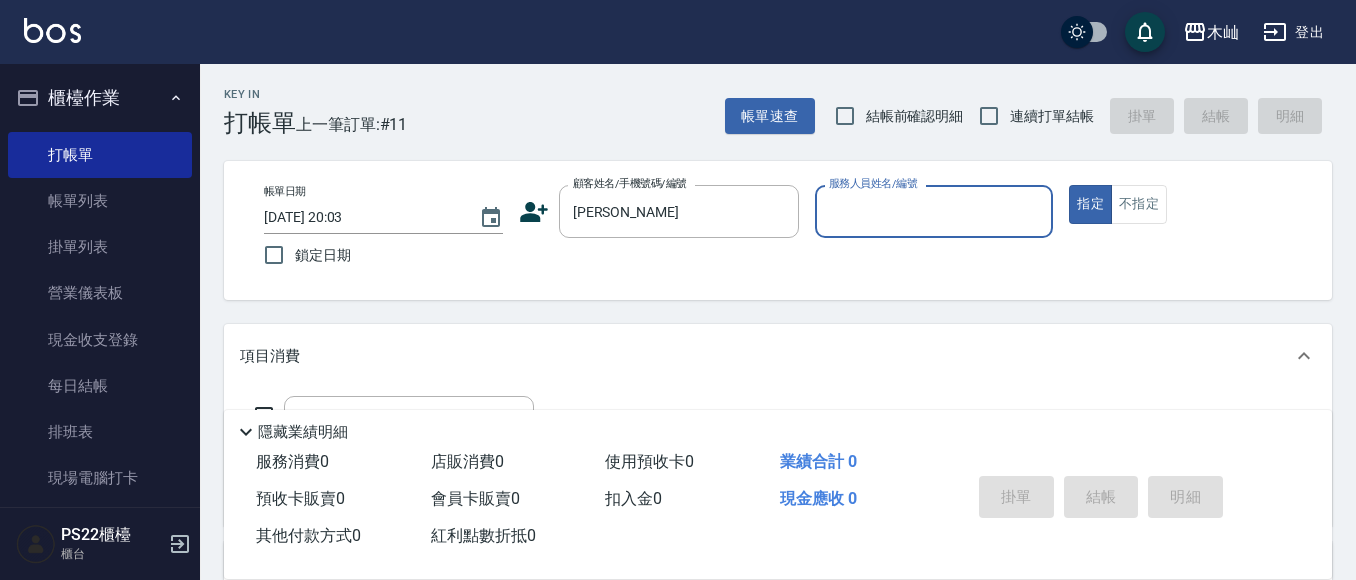 click on "服務人員姓名/編號" at bounding box center [934, 211] 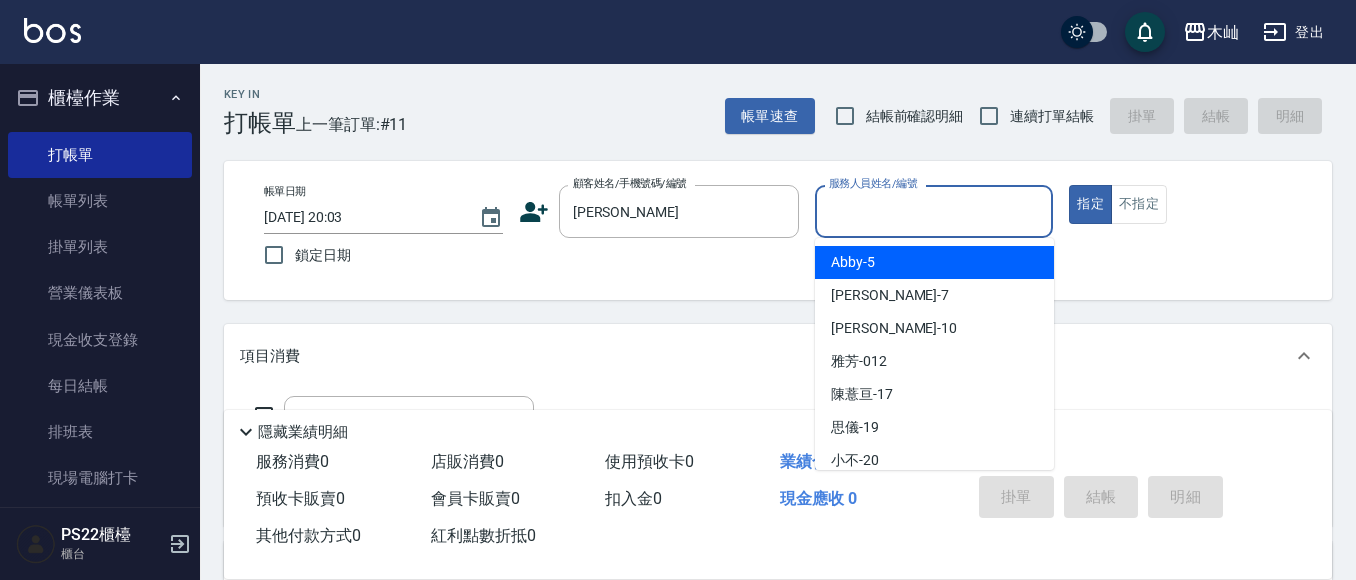 click on "Abby -5" at bounding box center [853, 262] 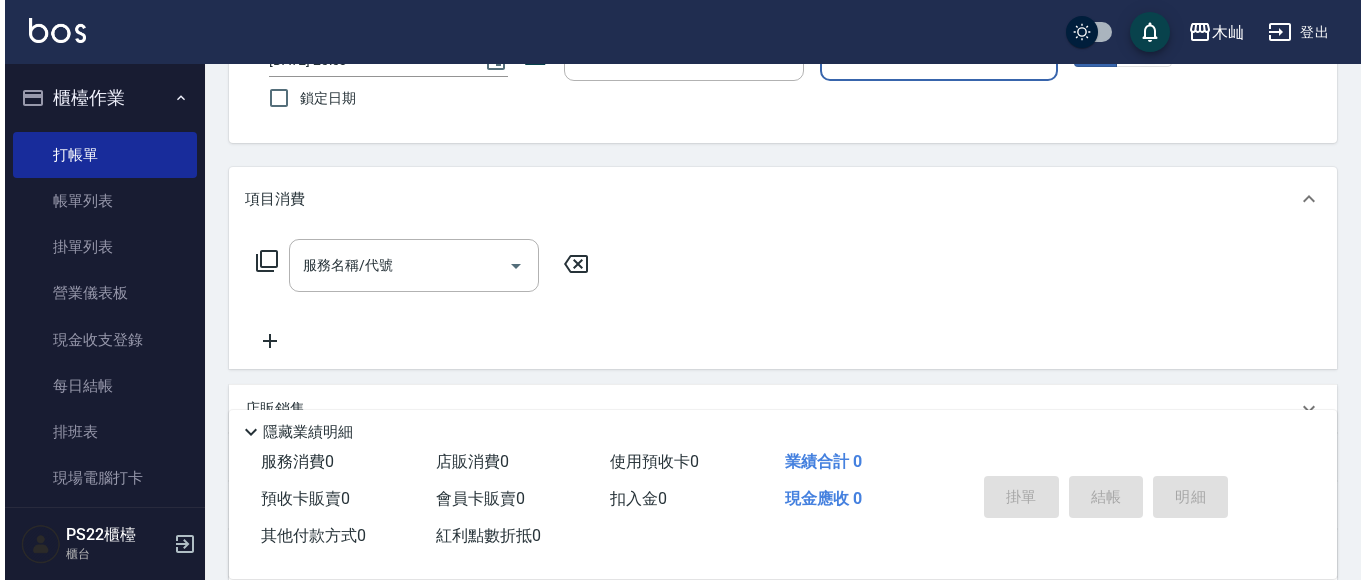 scroll, scrollTop: 200, scrollLeft: 0, axis: vertical 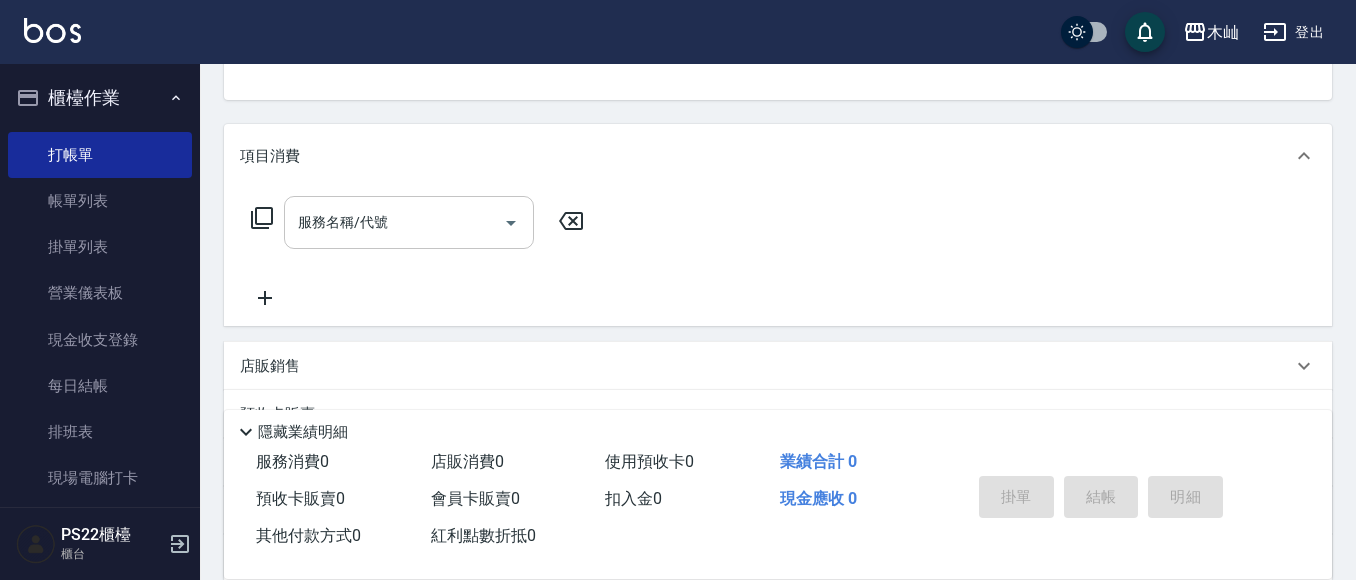 click on "服務名稱/代號" at bounding box center [394, 222] 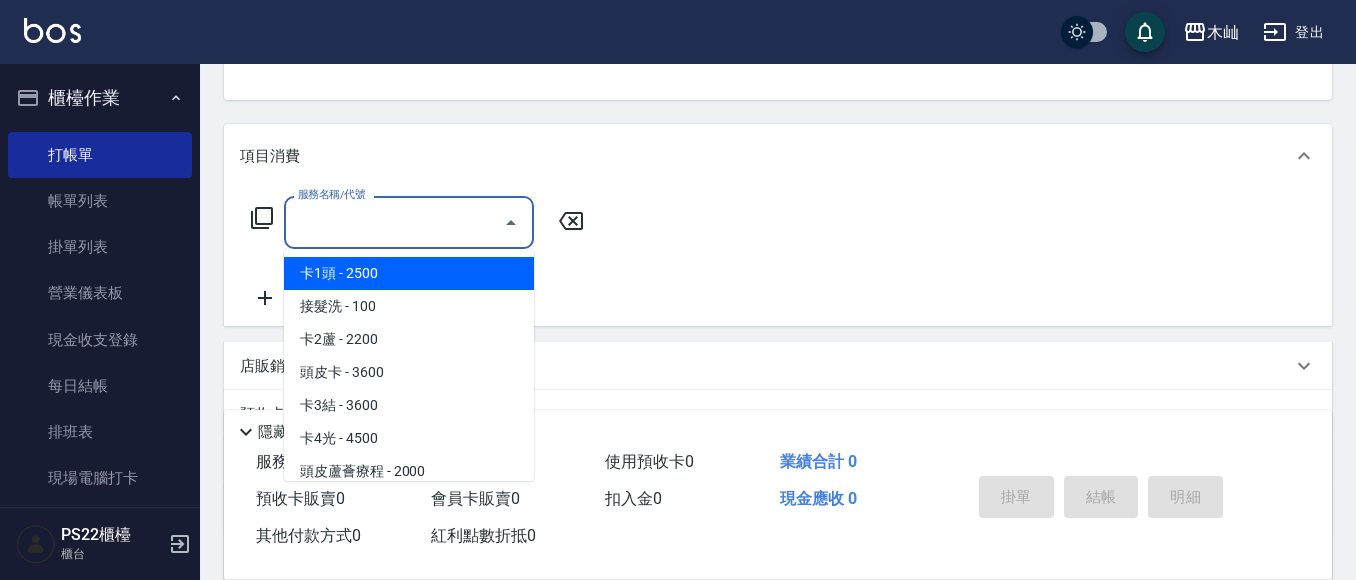 click 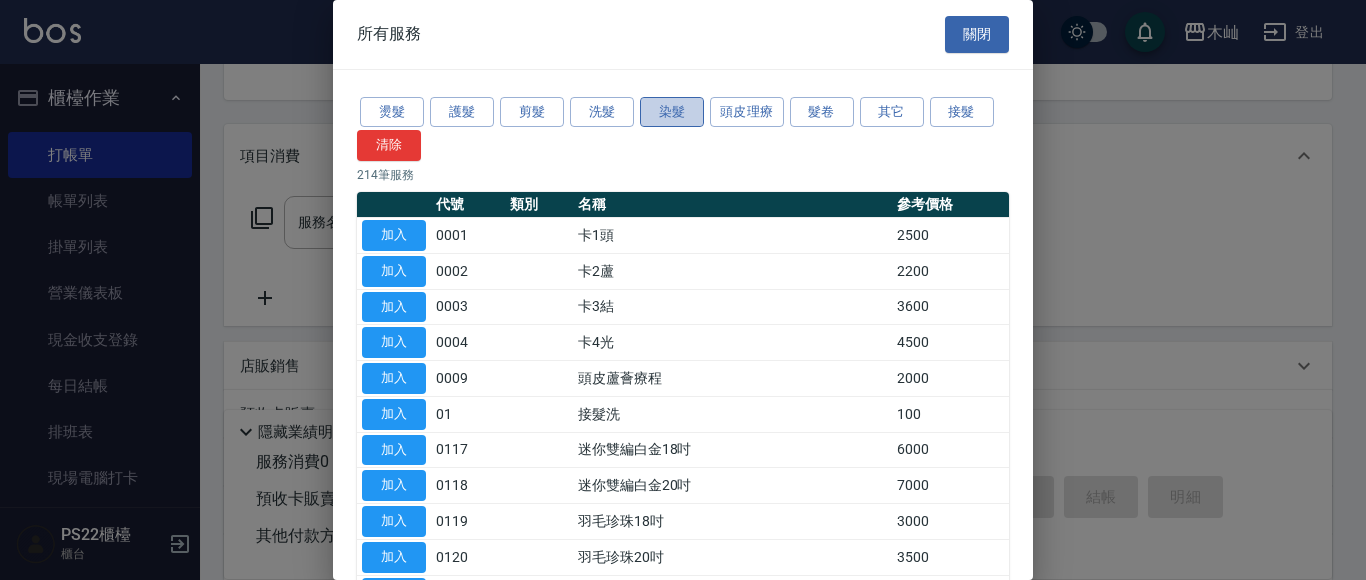 click on "染髮" at bounding box center [672, 112] 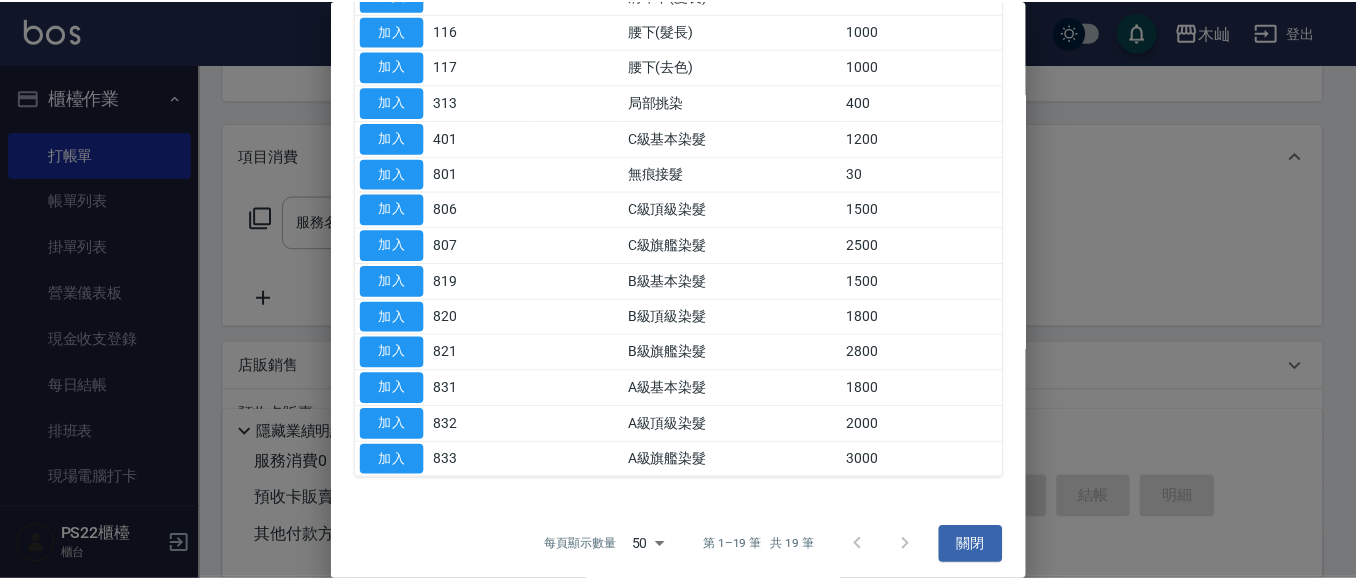 scroll, scrollTop: 427, scrollLeft: 0, axis: vertical 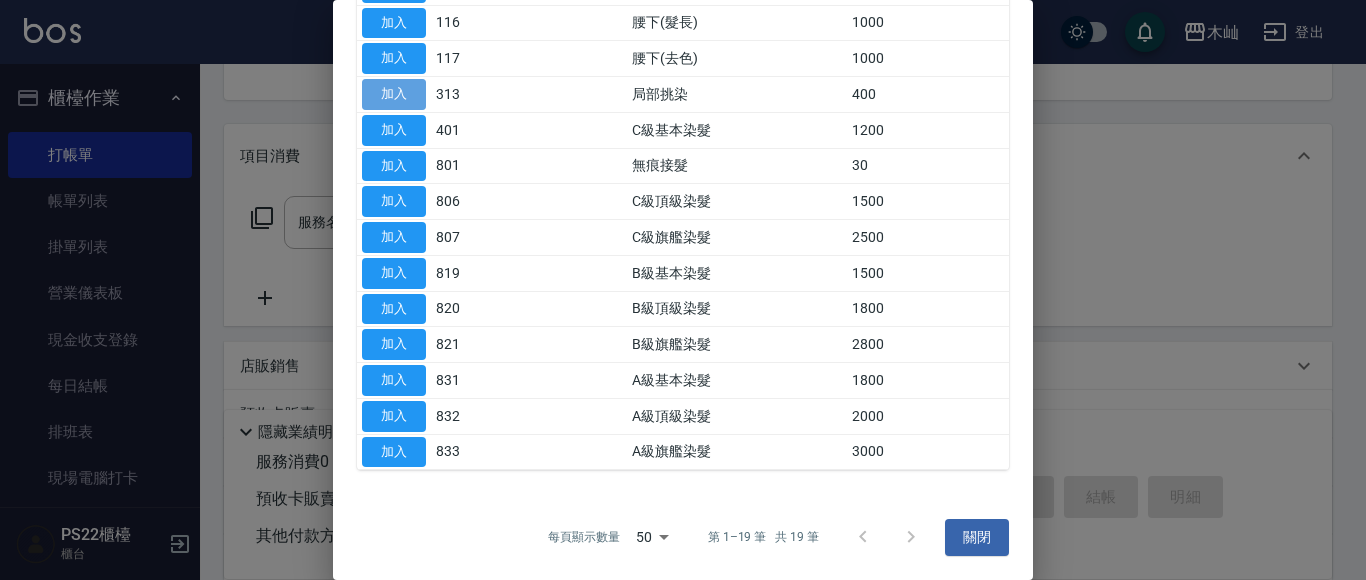 click on "加入" at bounding box center [394, 94] 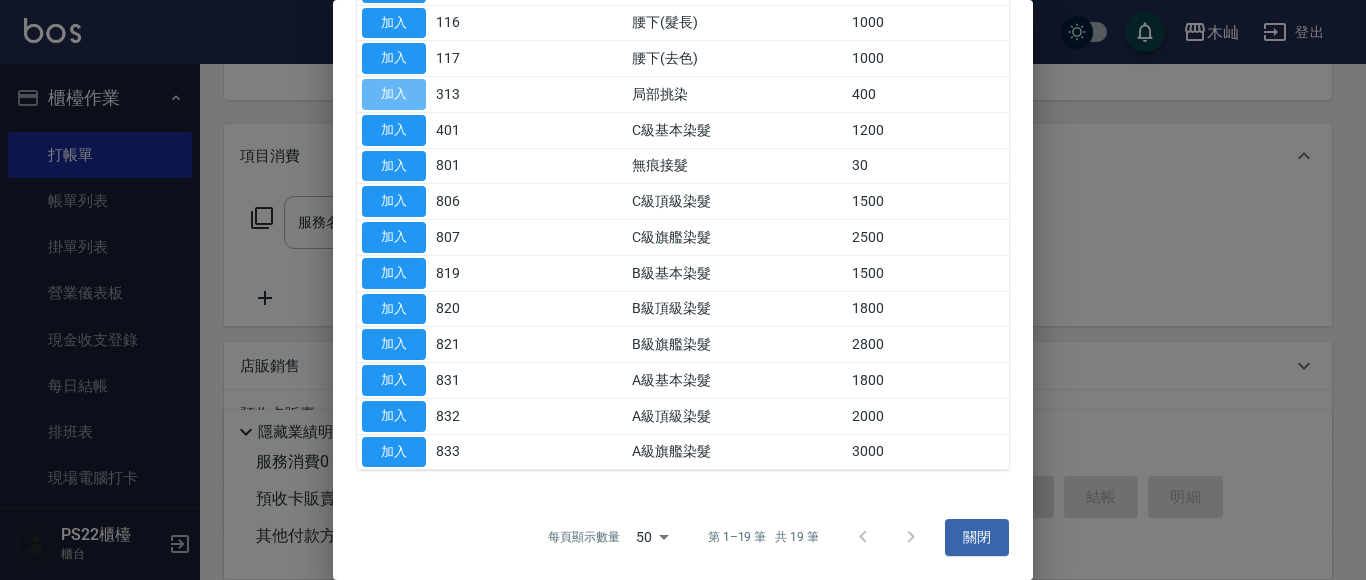 type on "局部挑染(313)" 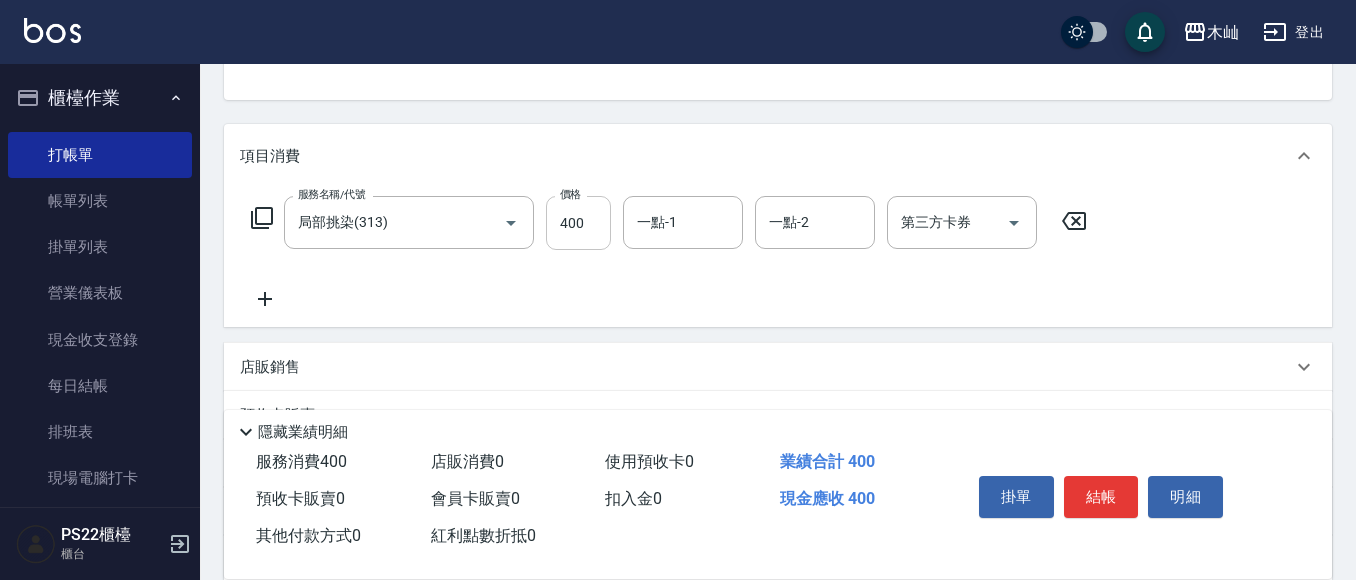 click on "400" at bounding box center [578, 223] 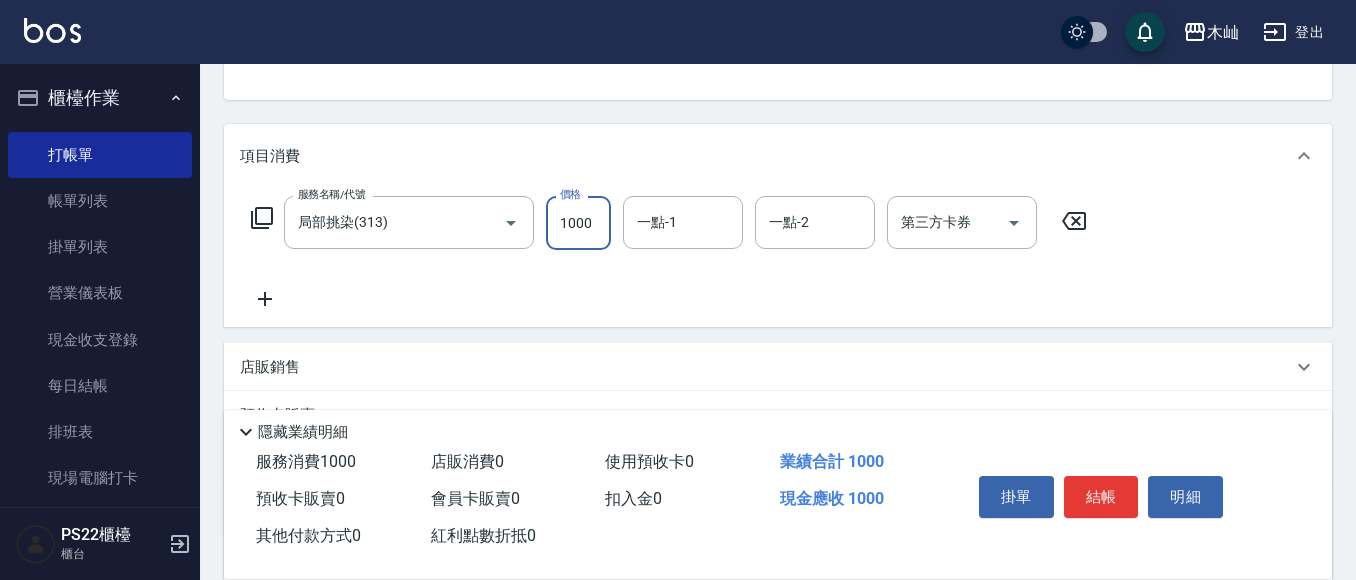 type on "1000" 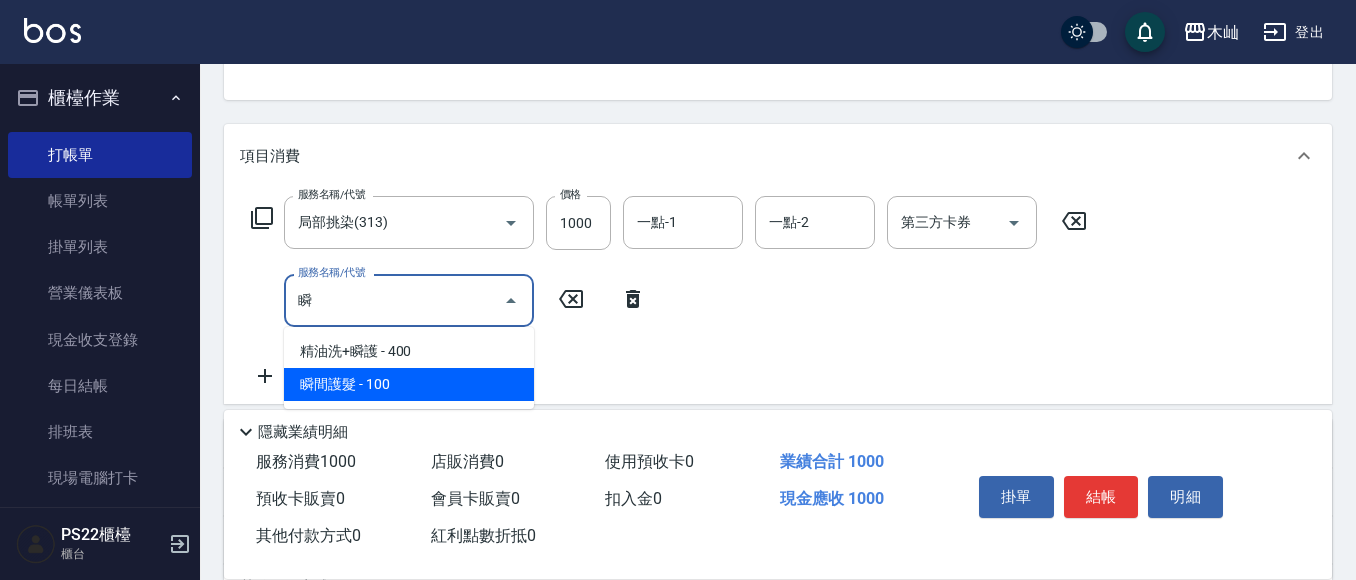 click on "瞬間護髮 - 100" at bounding box center [409, 384] 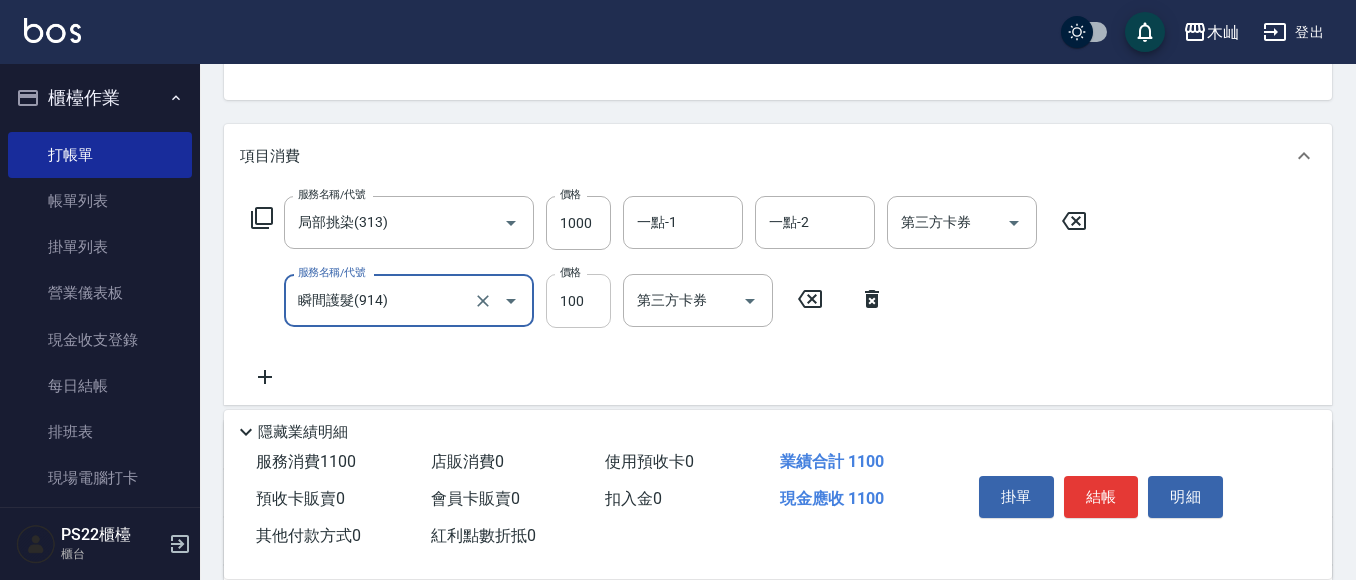 type on "瞬間護髮(914)" 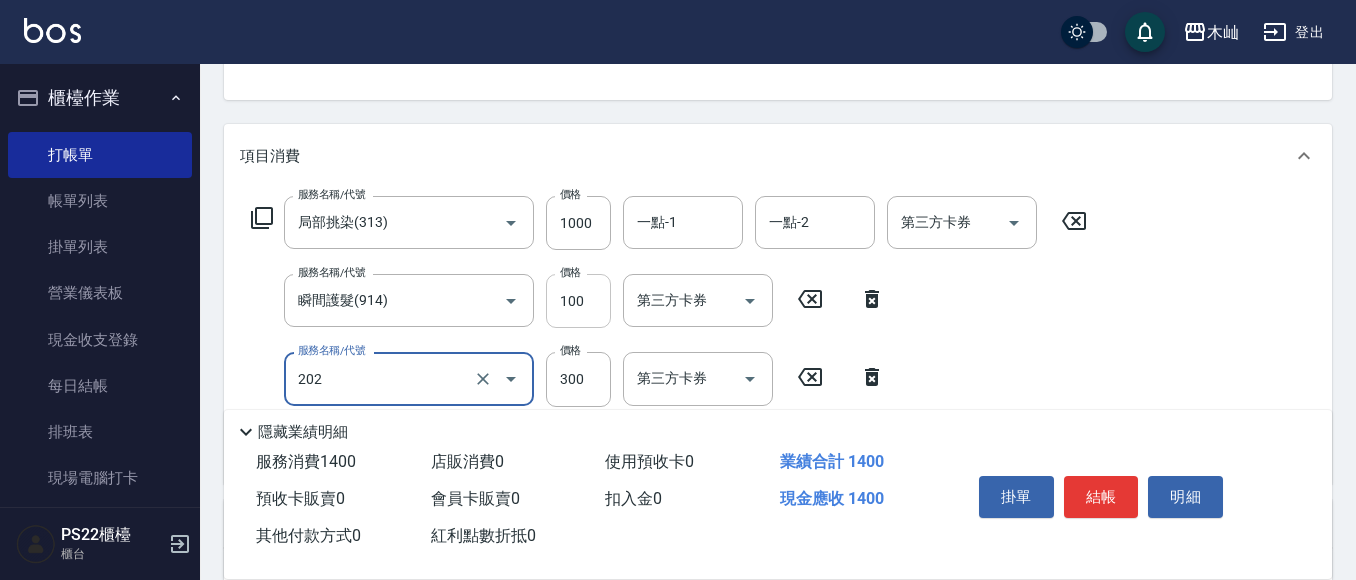 type on "單剪(202)" 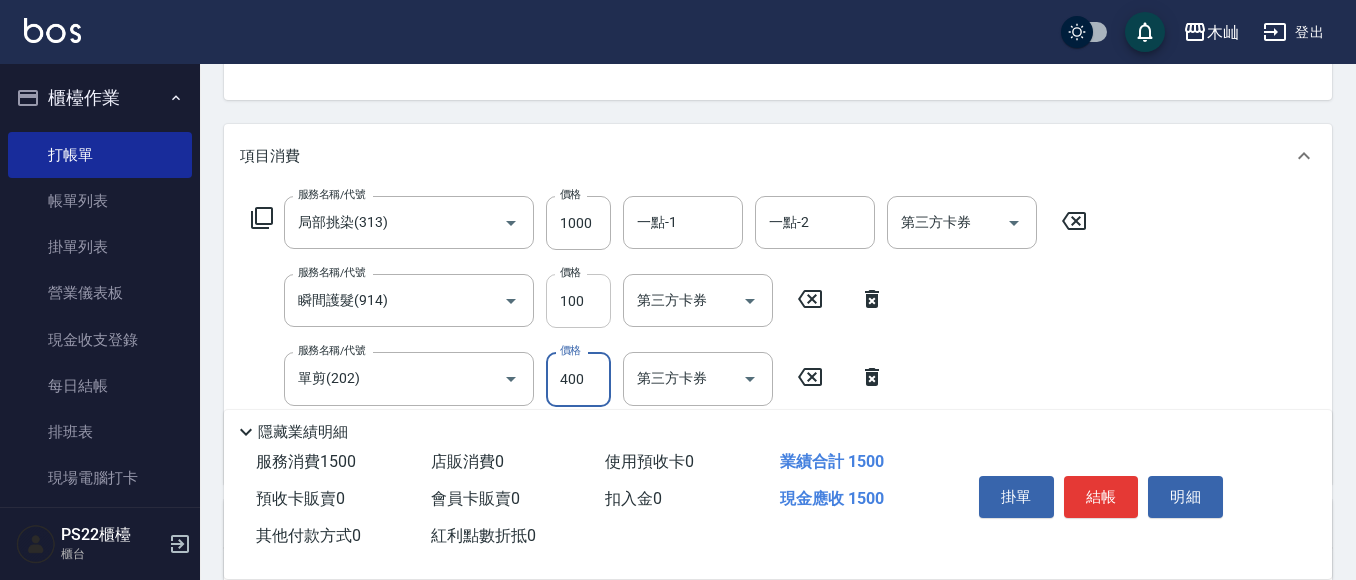 type on "400" 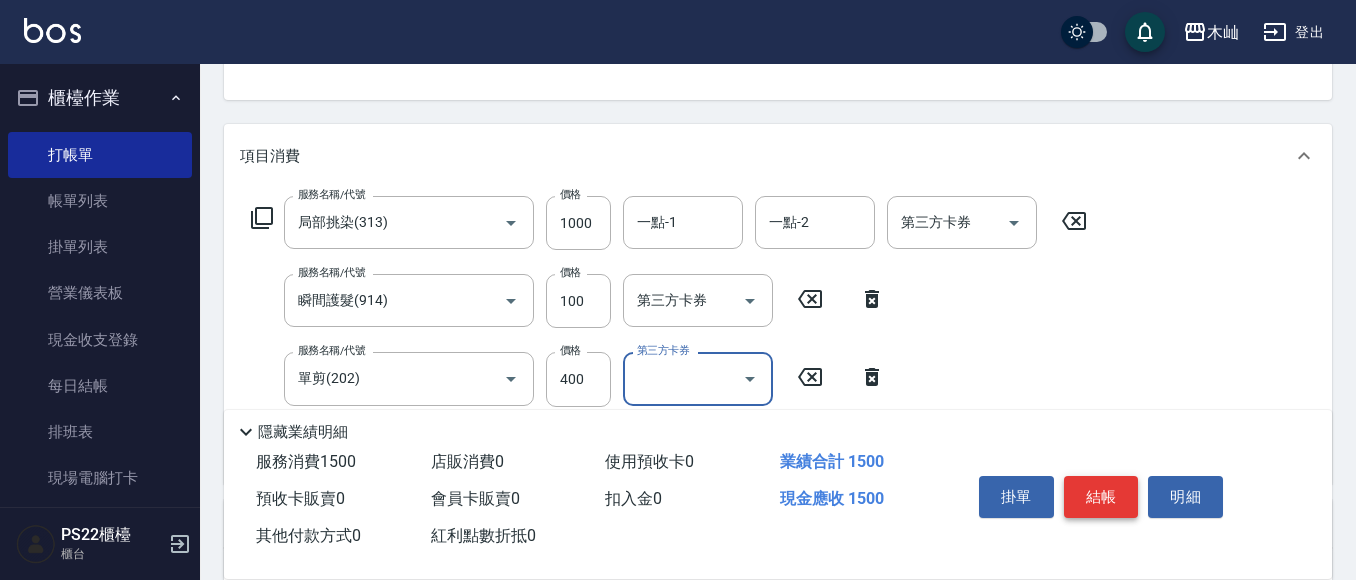 click on "結帳" at bounding box center (1101, 497) 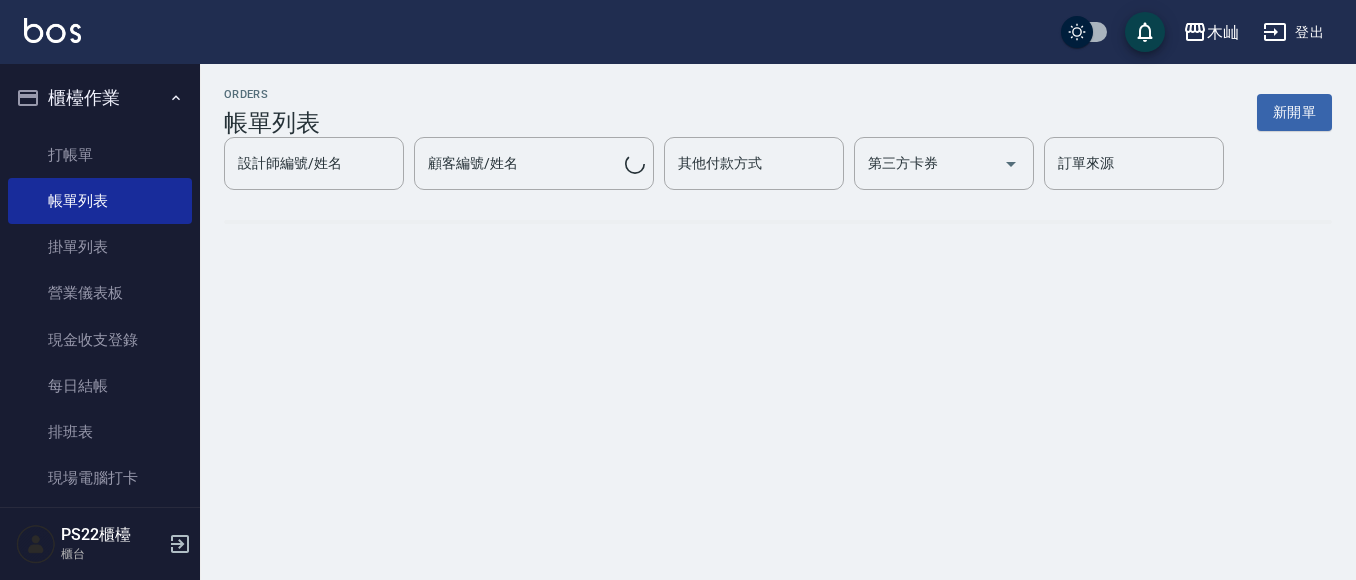 scroll, scrollTop: 0, scrollLeft: 0, axis: both 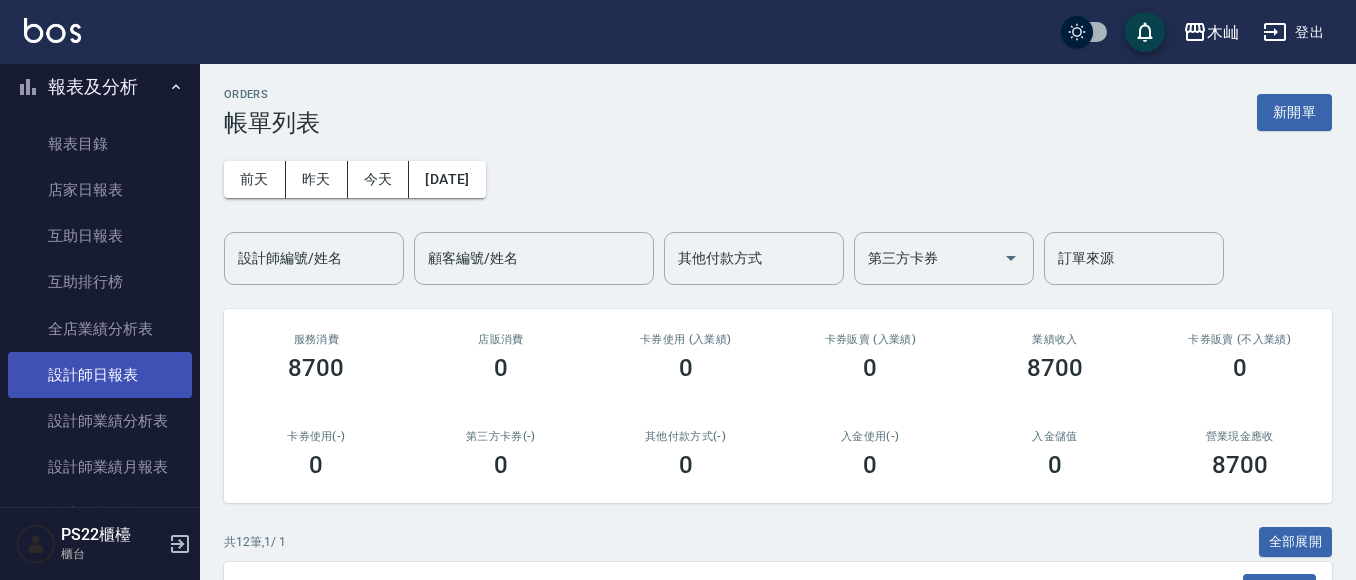 click on "設計師日報表" at bounding box center (100, 375) 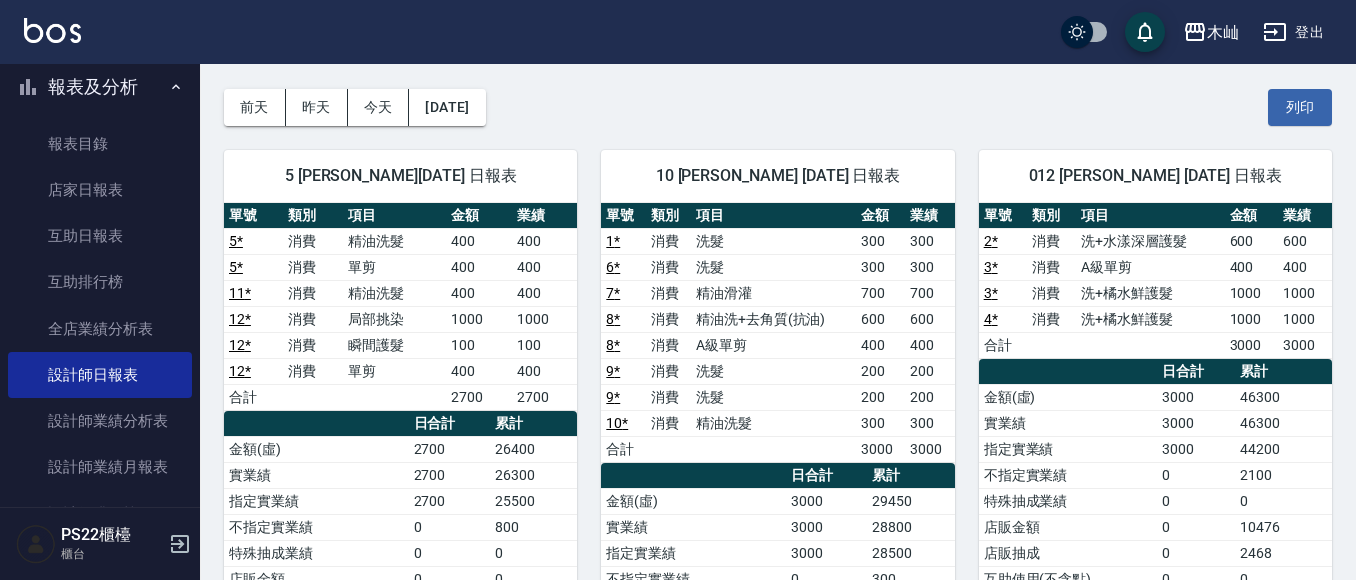 scroll, scrollTop: 100, scrollLeft: 0, axis: vertical 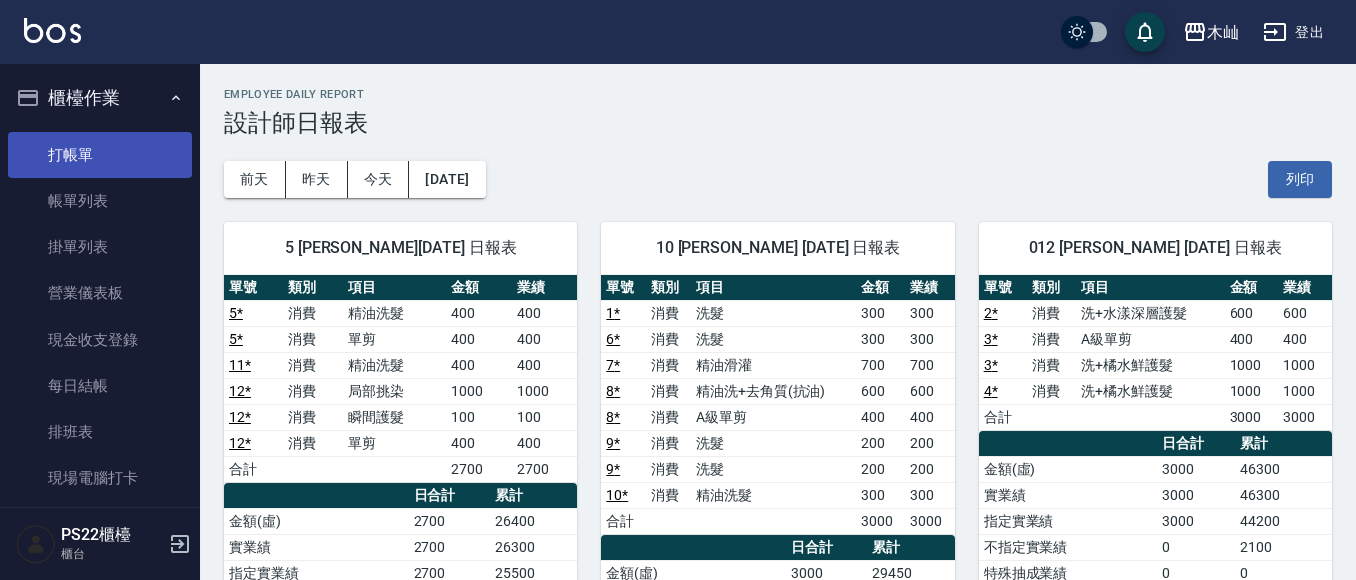 click on "打帳單" at bounding box center (100, 155) 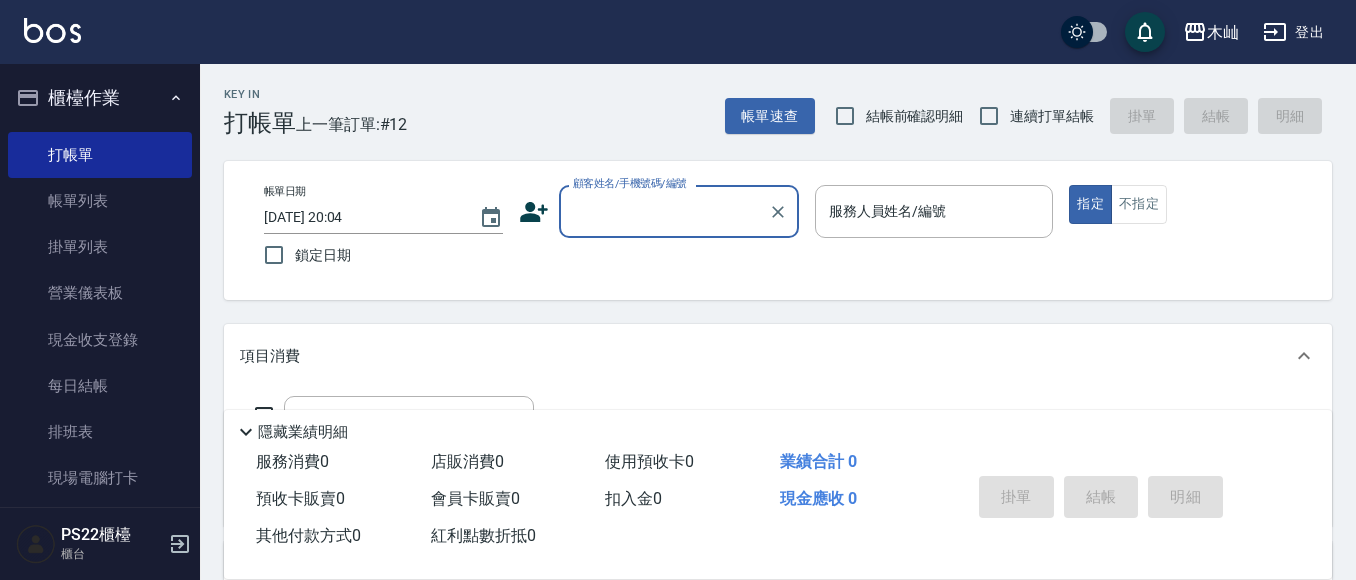 click on "登出" at bounding box center [1293, 32] 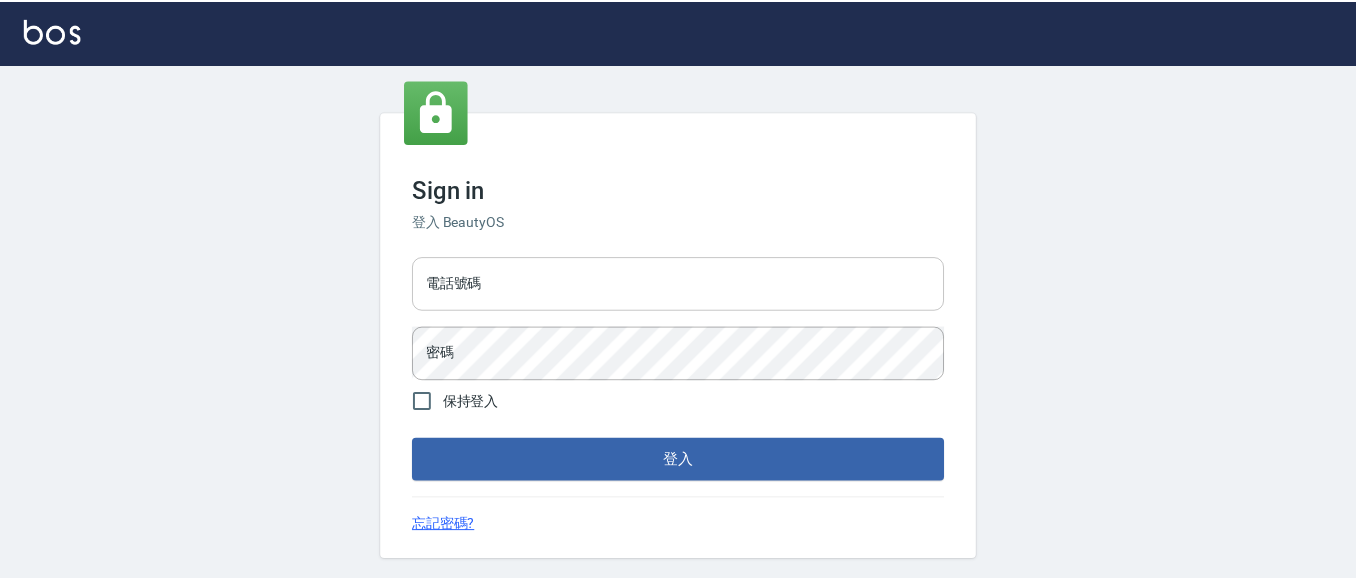 scroll, scrollTop: 0, scrollLeft: 0, axis: both 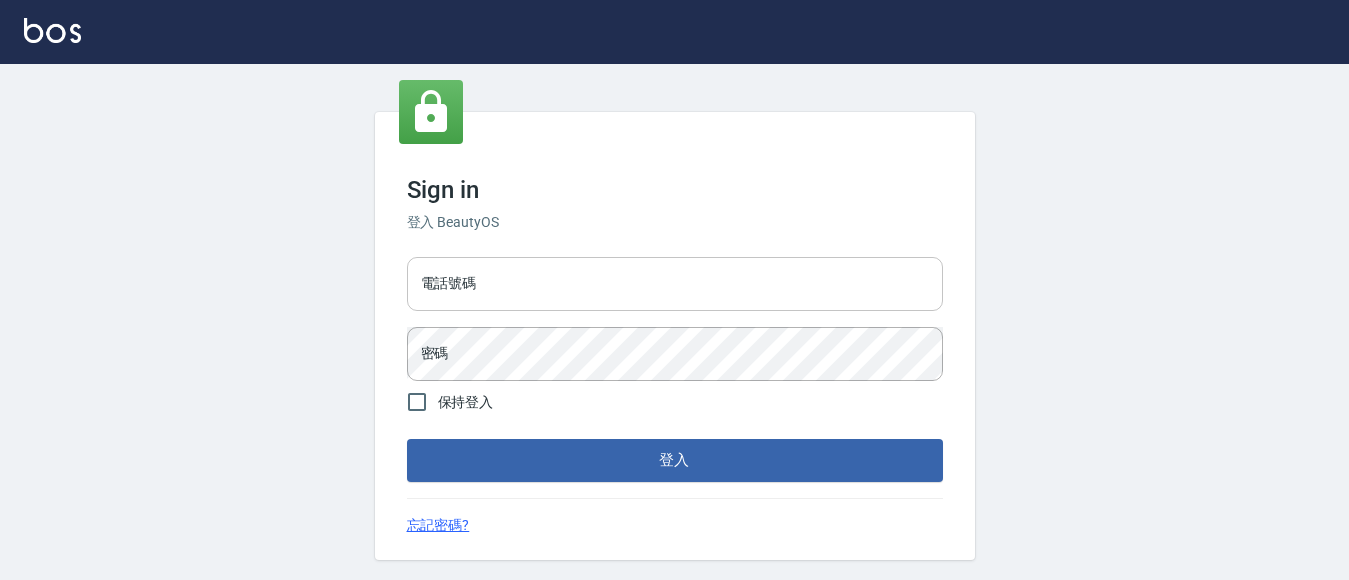 click on "電話號碼" at bounding box center (675, 284) 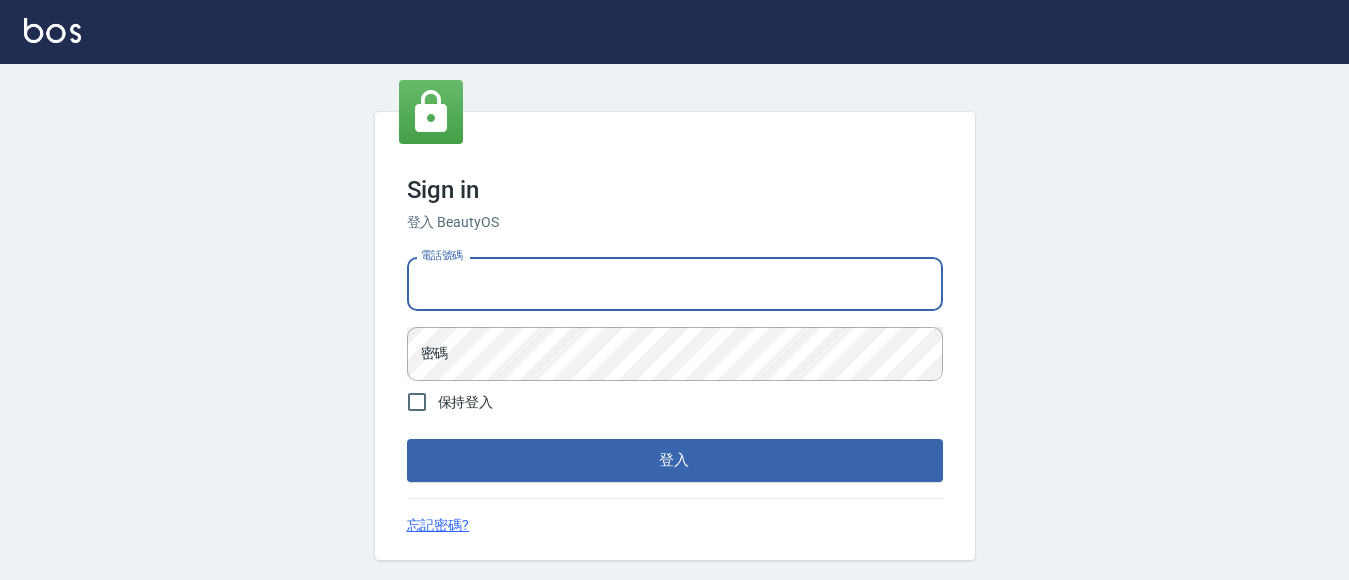 type on "0929726667" 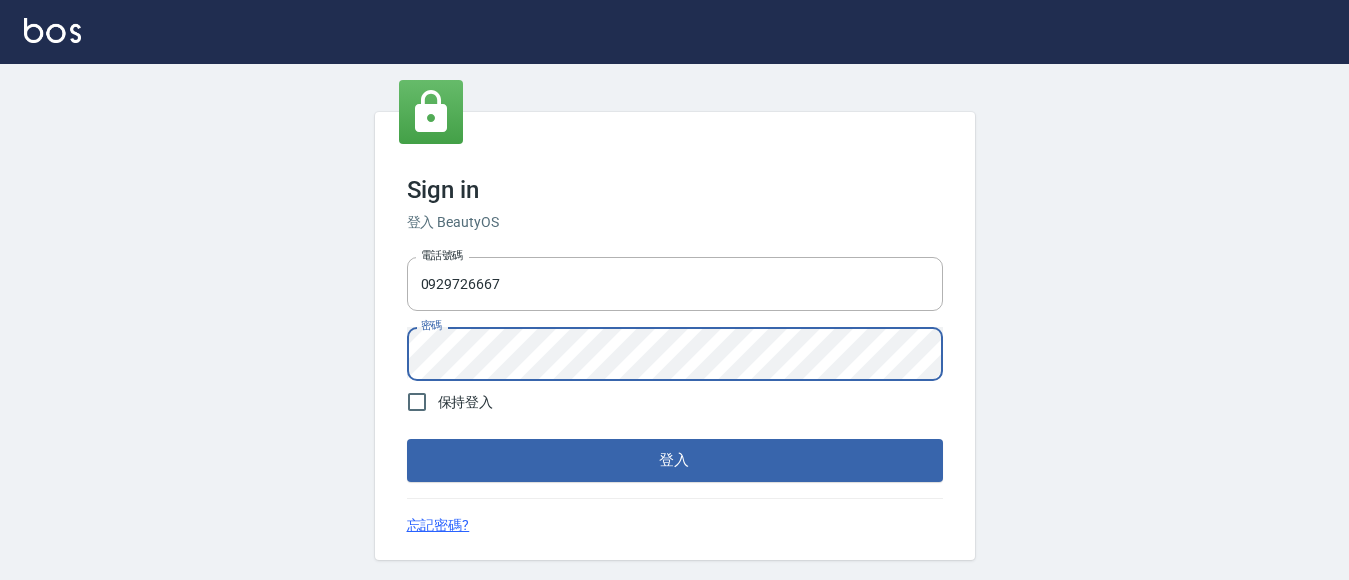 click on "登入" at bounding box center (675, 460) 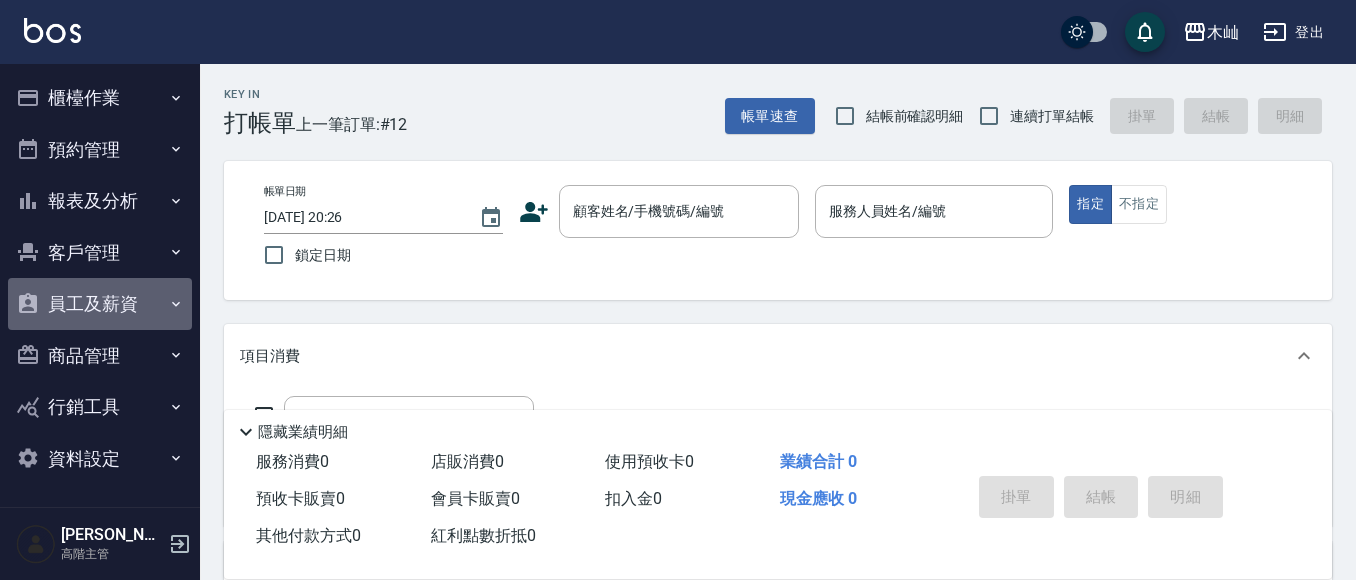 click on "員工及薪資" at bounding box center [100, 304] 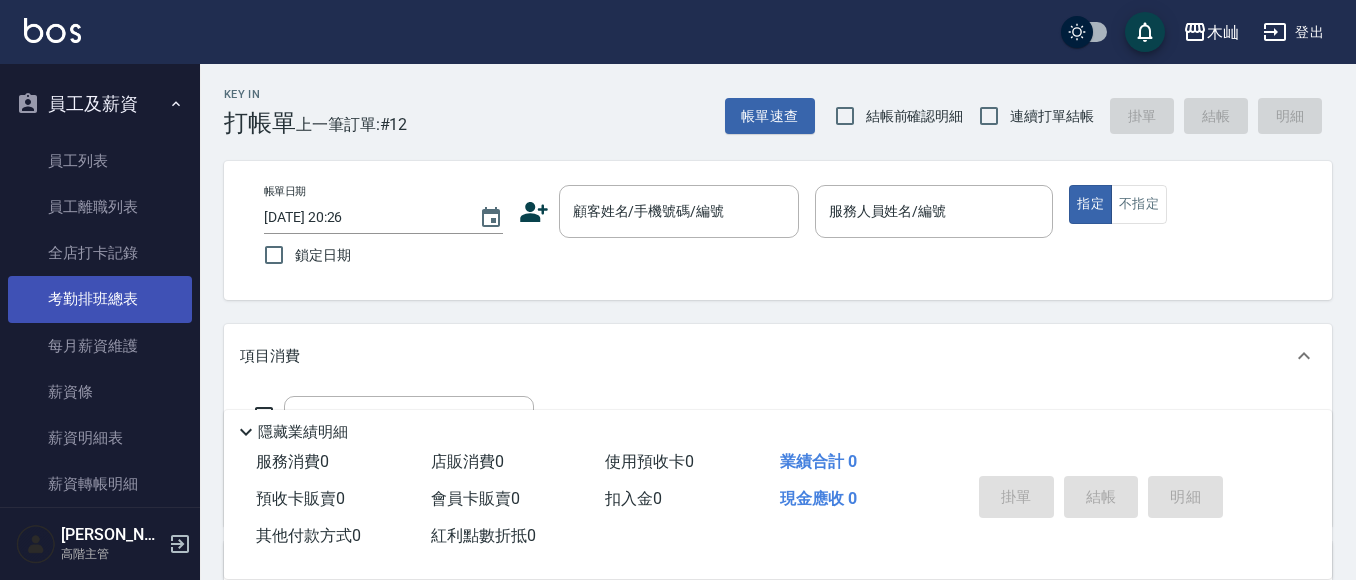 scroll, scrollTop: 300, scrollLeft: 0, axis: vertical 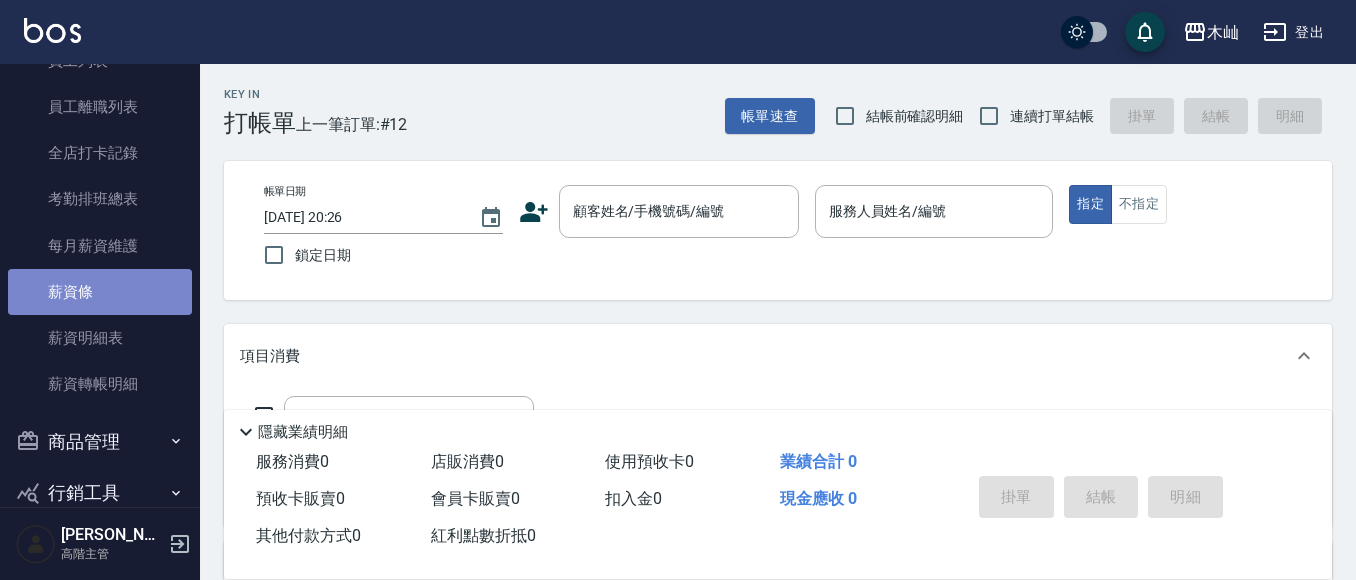 click on "薪資條" at bounding box center (100, 292) 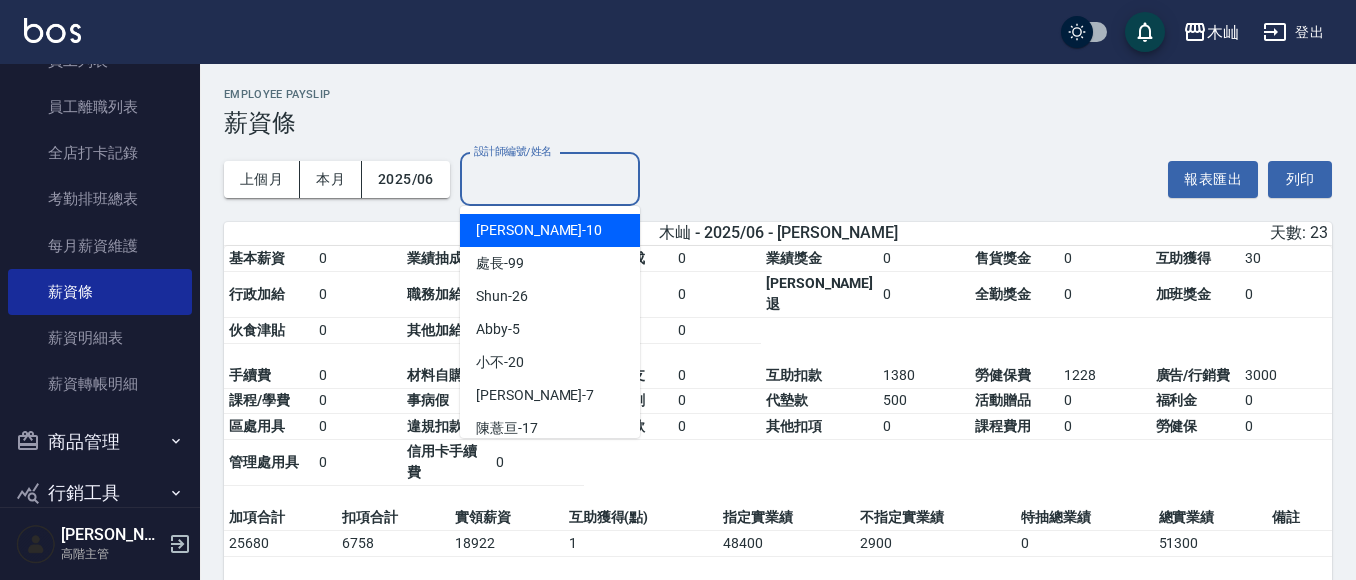 click on "設計師編號/姓名" at bounding box center [550, 179] 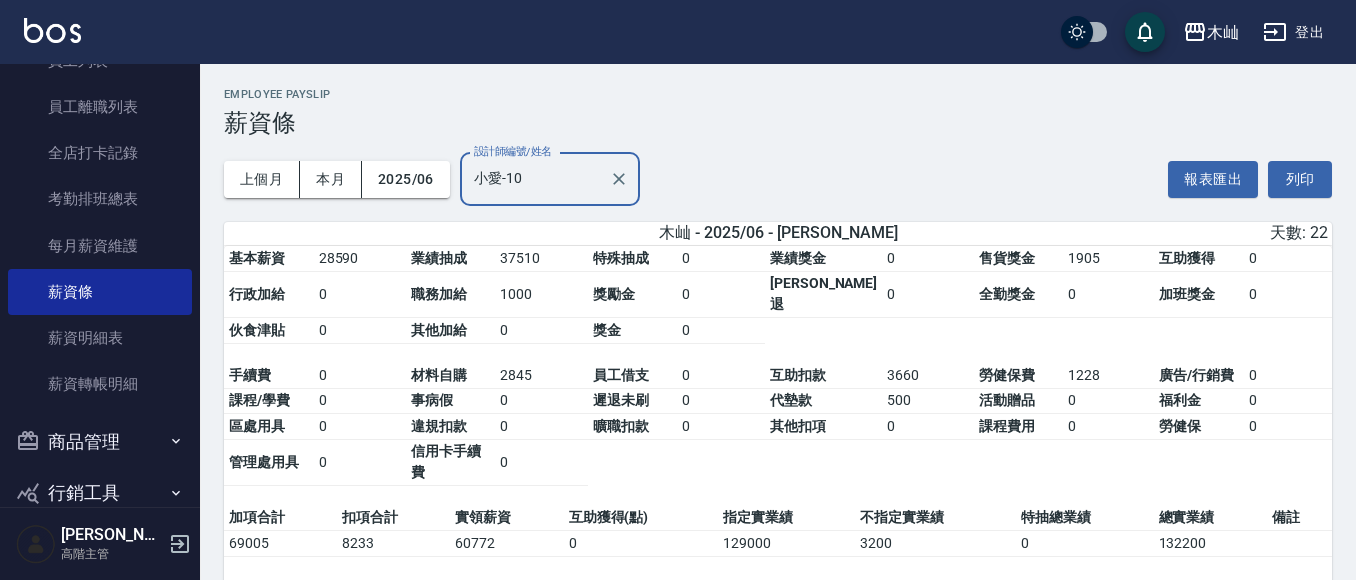 scroll, scrollTop: 387, scrollLeft: 0, axis: vertical 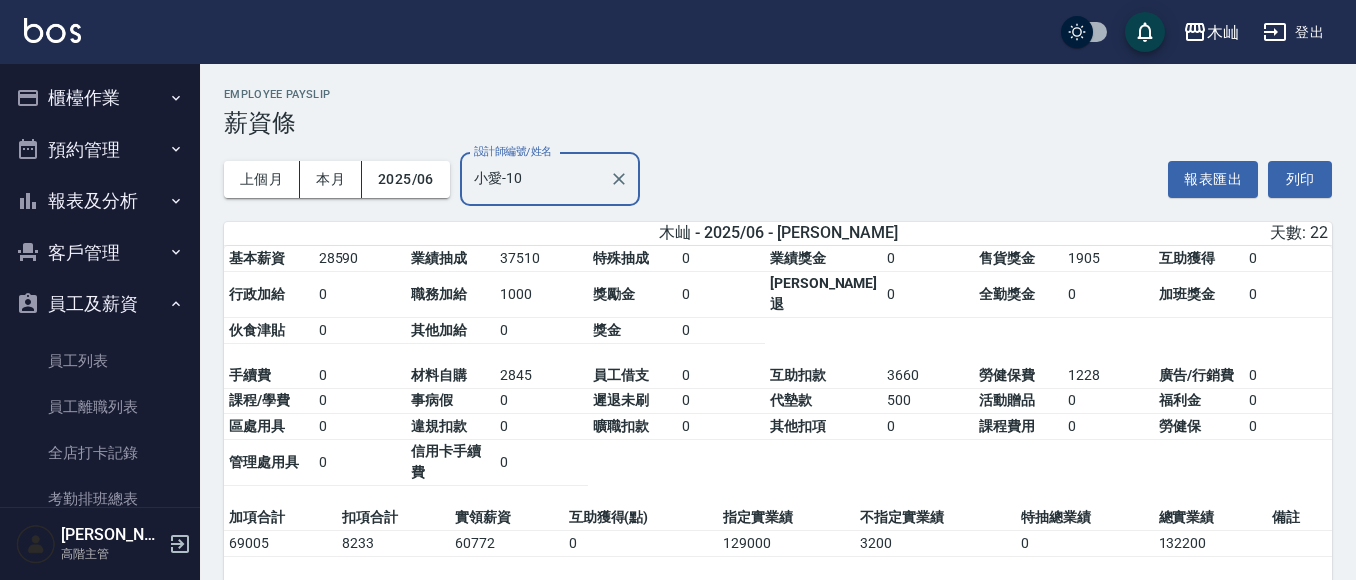 click on "櫃檯作業" at bounding box center [100, 98] 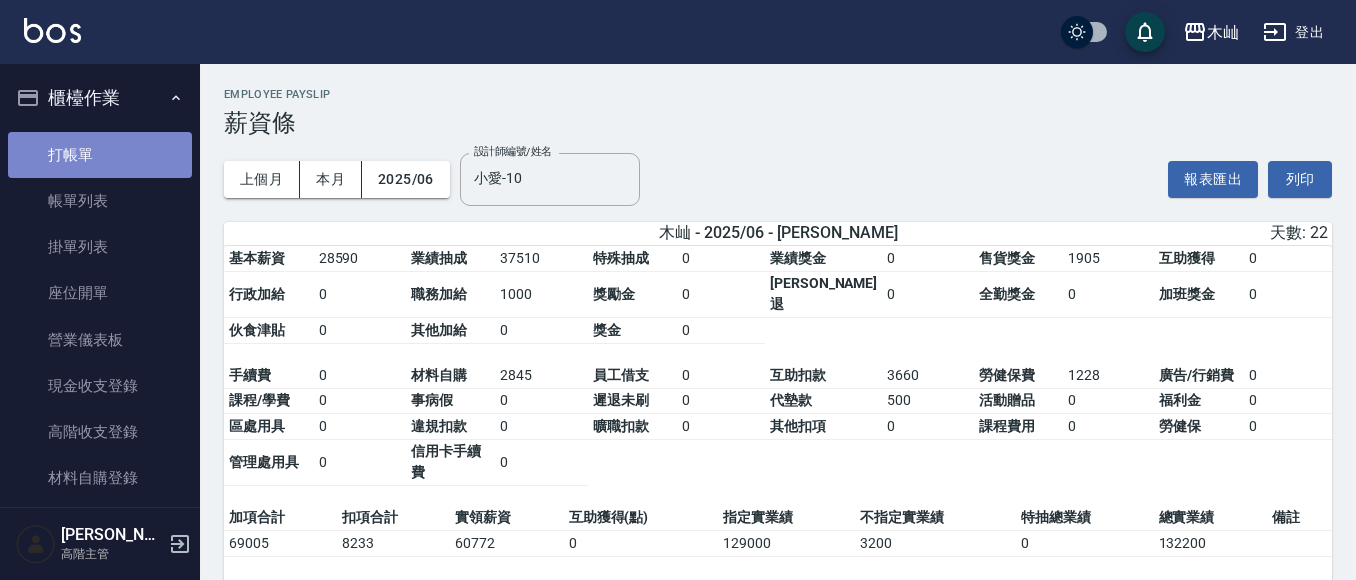 click on "打帳單" at bounding box center [100, 155] 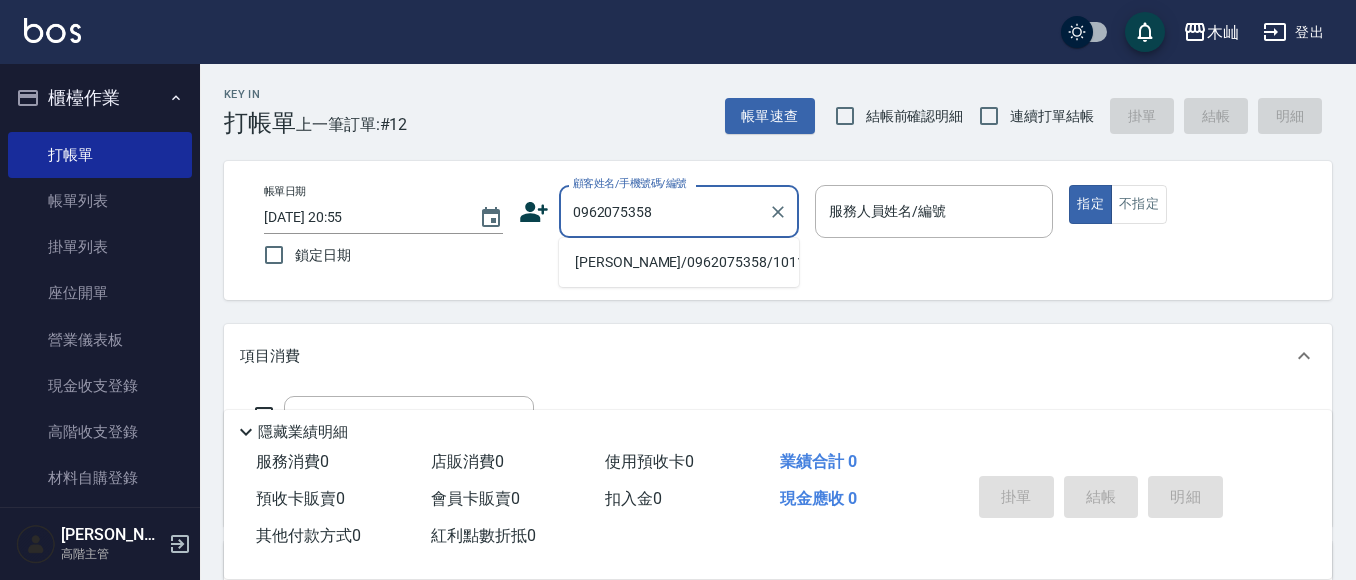 type on "0962075358" 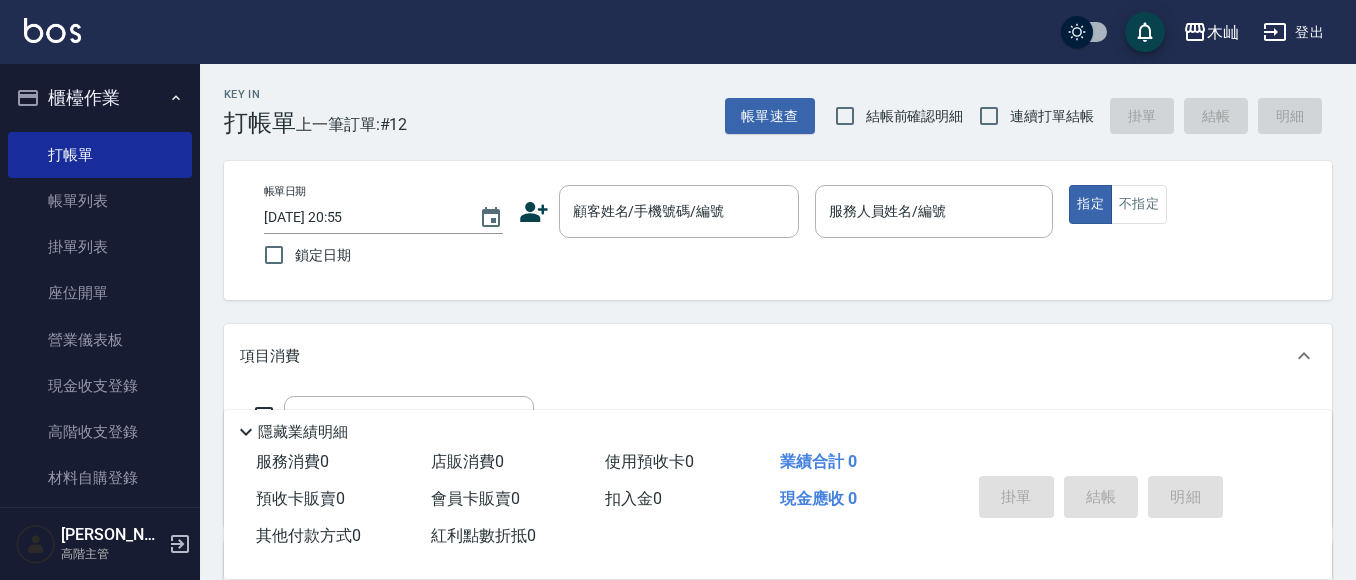 drag, startPoint x: 485, startPoint y: 300, endPoint x: 571, endPoint y: 253, distance: 98.005104 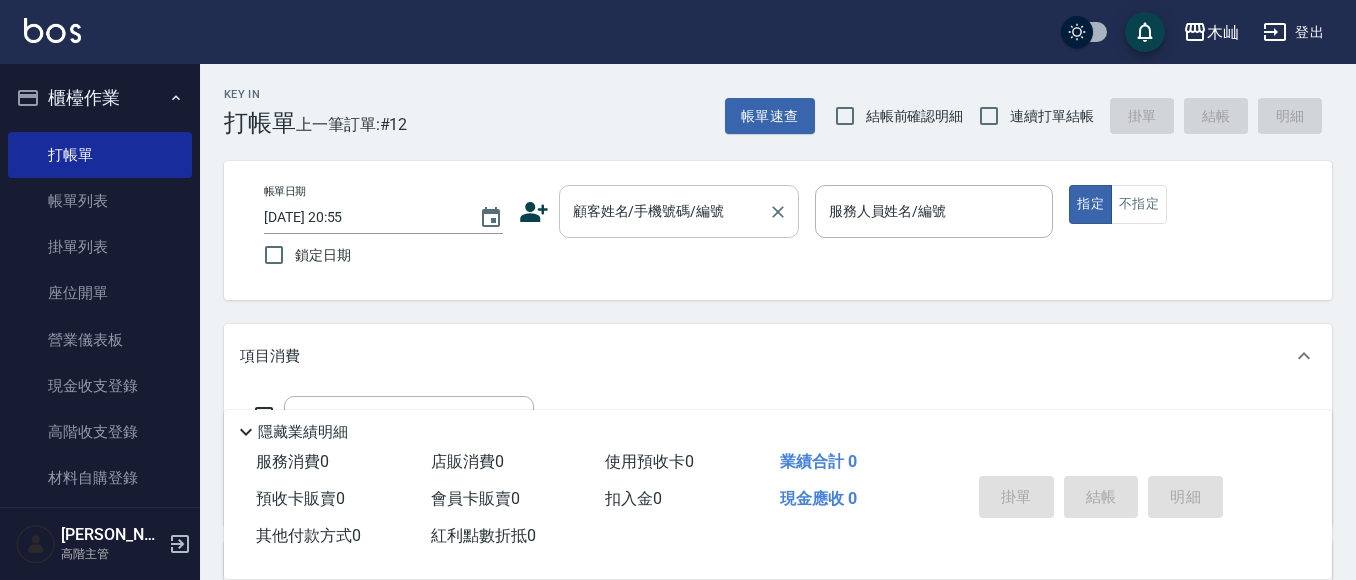 click on "顧客姓名/手機號碼/編號" at bounding box center [664, 211] 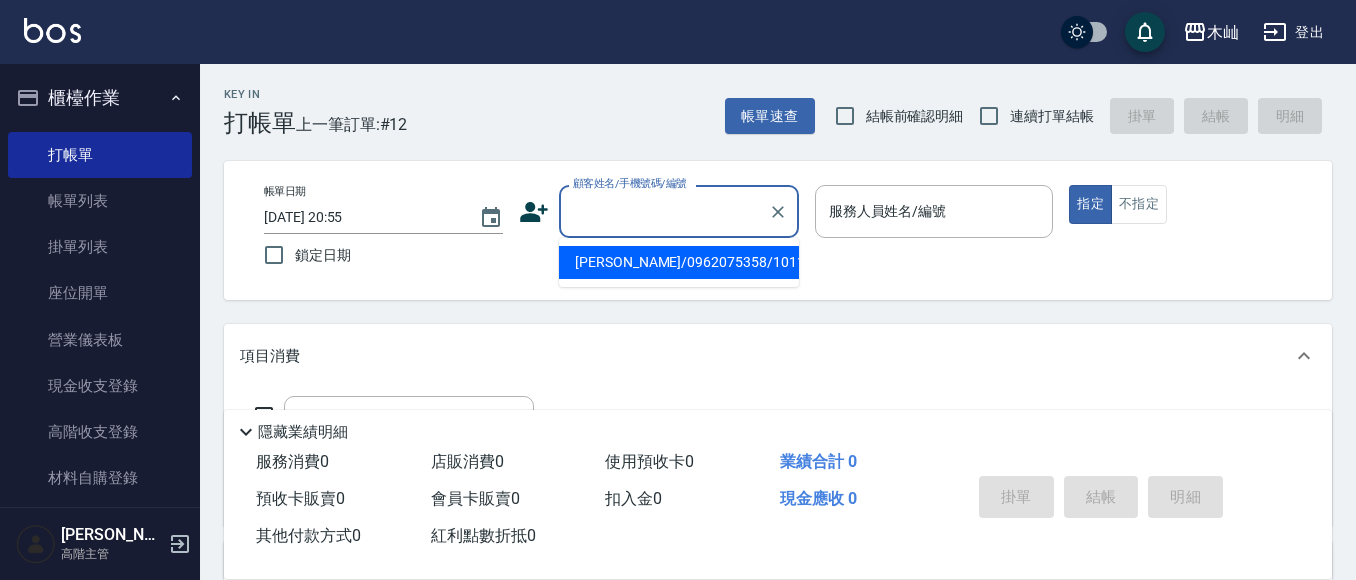 click on "徐尉庭/0962075358/10117" at bounding box center [679, 262] 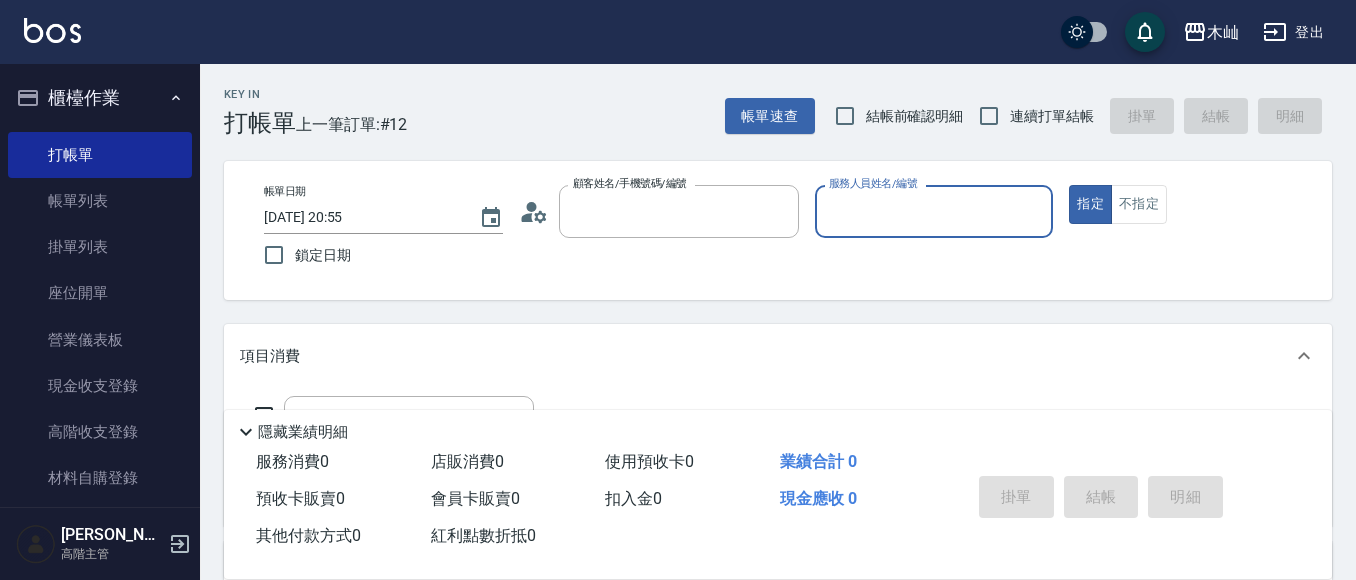 type on "徐尉庭/0962075358/10117" 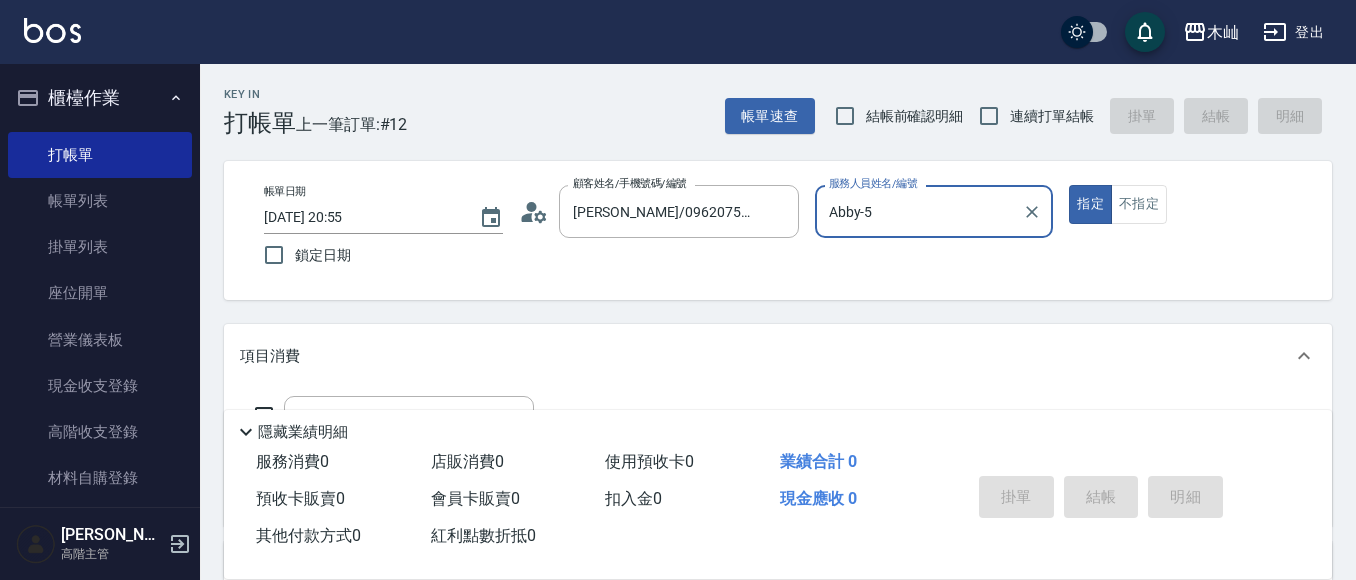 click on "Abby-5" at bounding box center [919, 211] 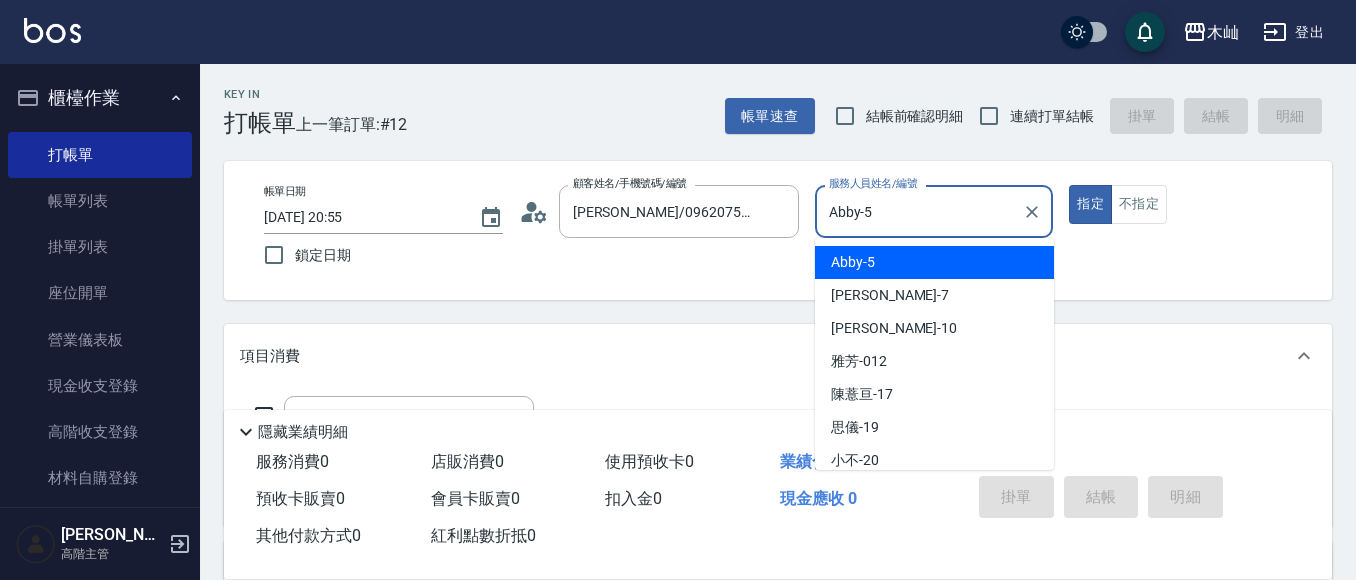 click on "Abby-5" at bounding box center (919, 211) 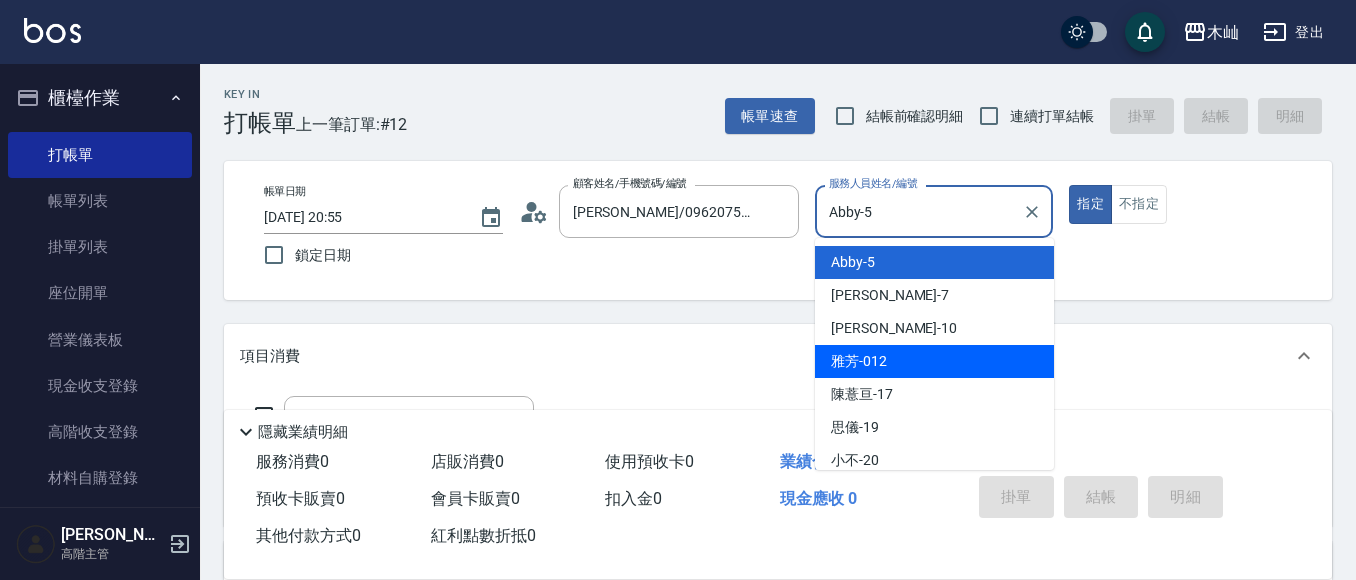 click on "雅芳 -012" at bounding box center (934, 361) 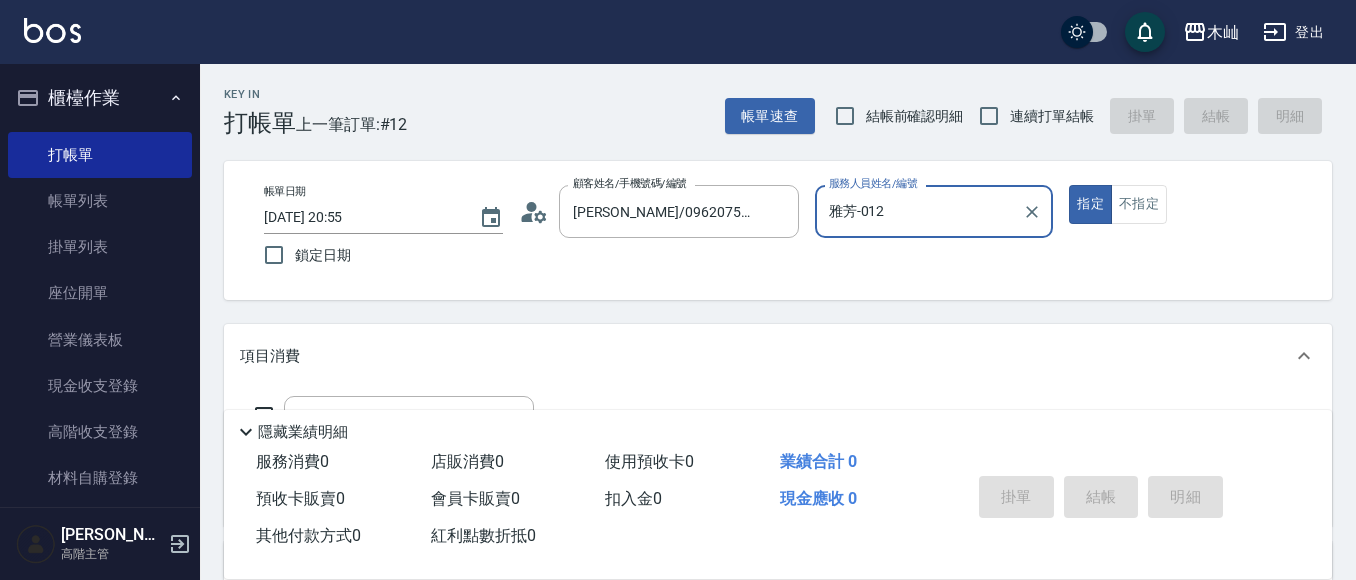 click on "Key In 打帳單 上一筆訂單:#12 帳單速查 結帳前確認明細 連續打單結帳 掛單 結帳 明細 帳單日期 2025/07/11 20:55 鎖定日期 顧客姓名/手機號碼/編號 徐尉庭/0962075358/10117 顧客姓名/手機號碼/編號 服務人員姓名/編號 雅芳-012 服務人員姓名/編號 指定 不指定 項目消費 服務名稱/代號 服務名稱/代號 店販銷售 服務人員姓名/編號 服務人員姓名/編號 商品代號/名稱 商品代號/名稱 預收卡販賣 卡券名稱/代號 卡券名稱/代號 使用預收卡 卡券代號/名稱 卡券代號/名稱 其他付款方式 入金可用餘額: 0 其他付款方式 其他付款方式 入金剩餘： 0元 0 ​ 整筆扣入金 0元 異動入金 備註及來源 備註 備註 訂單來源 ​ 訂單來源 隱藏業績明細 服務消費  0 店販消費  0 使用預收卡  0 業績合計   0 預收卡販賣  0 會員卡販賣  0 扣入金  0 現金應收   0 其他付款方式  0 紅利點數折抵  0 掛單 結帳 明細" at bounding box center [778, 519] 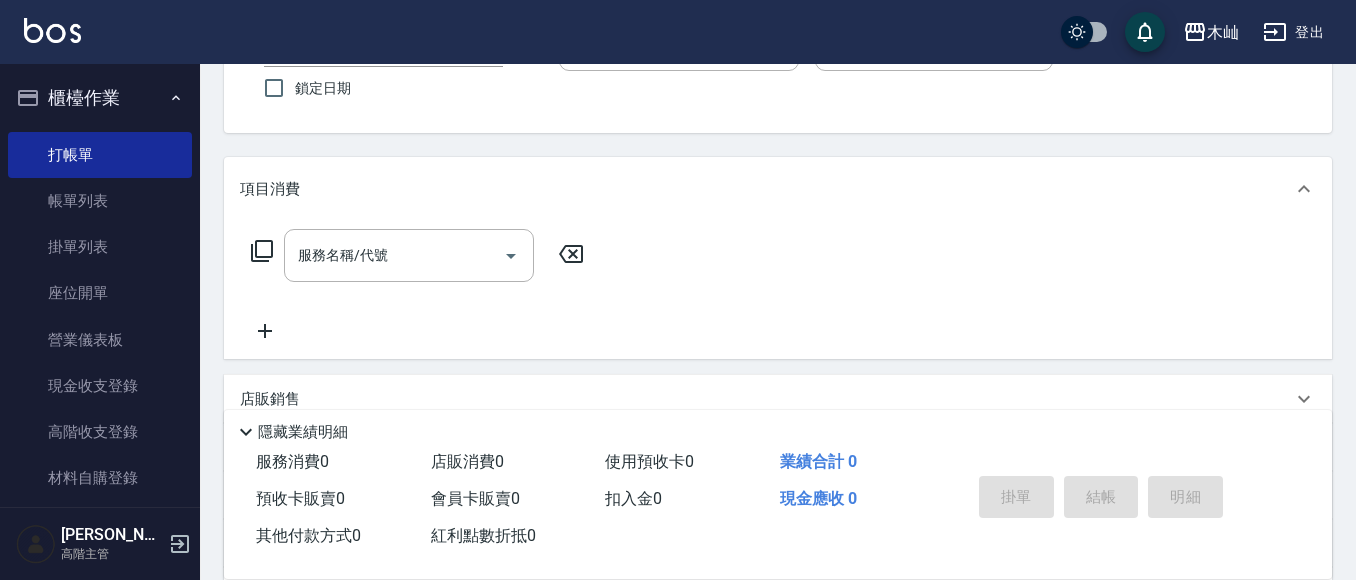 scroll, scrollTop: 200, scrollLeft: 0, axis: vertical 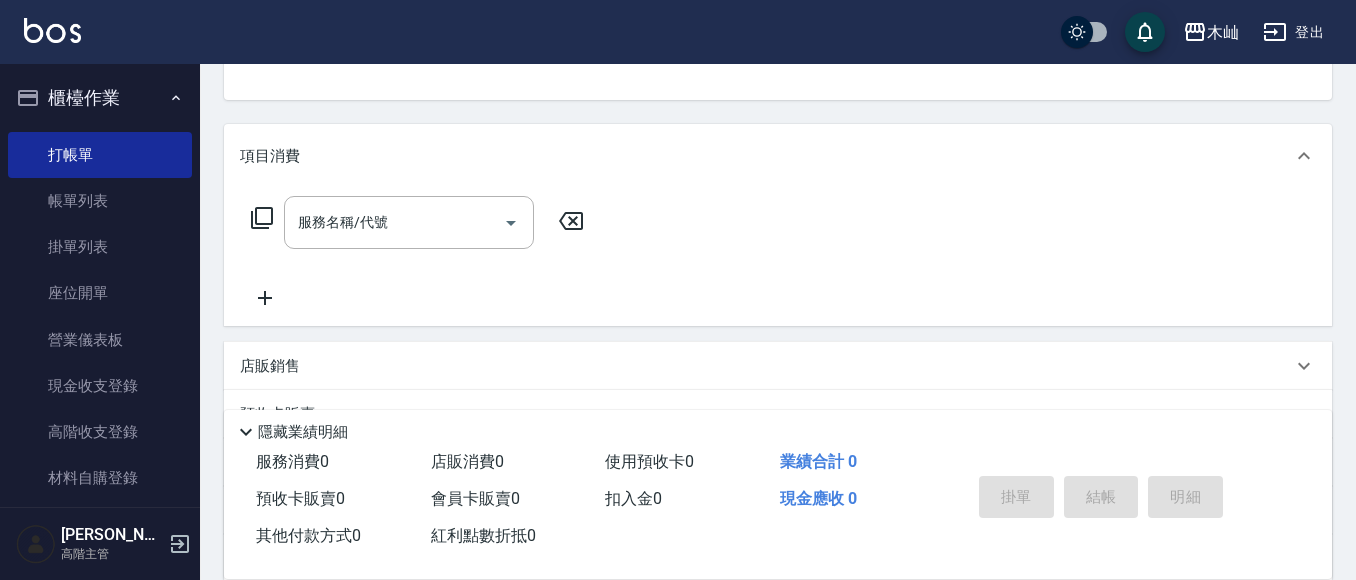 click on "服務名稱/代號 服務名稱/代號" at bounding box center (778, 257) 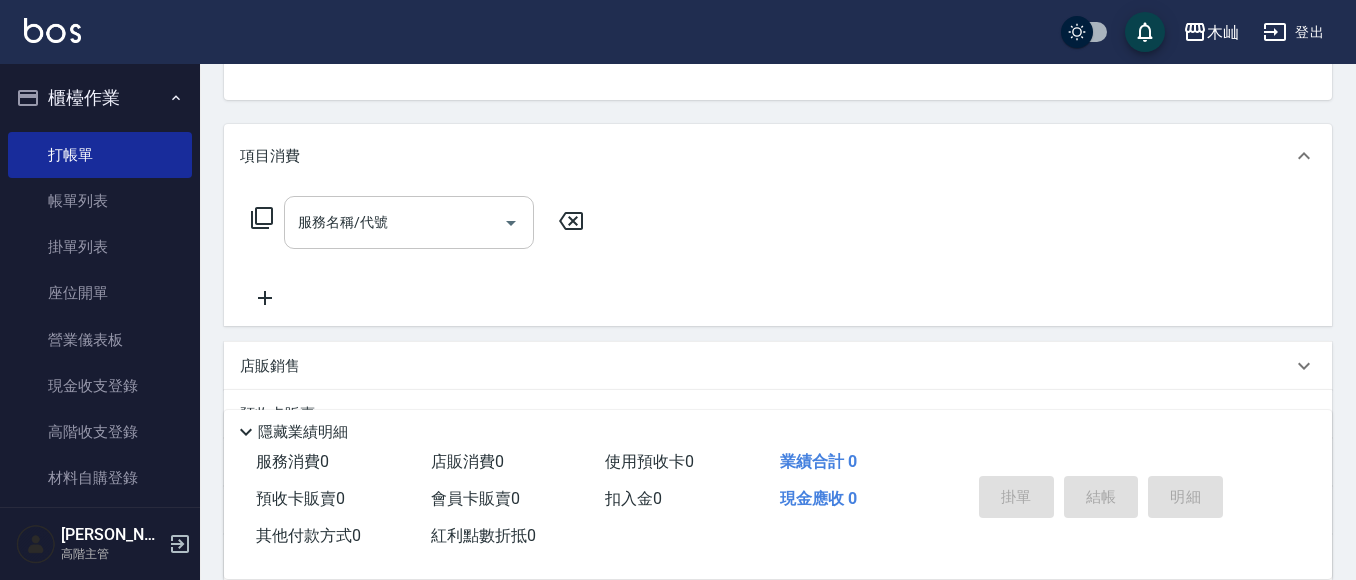 click on "服務名稱/代號 服務名稱/代號" at bounding box center (409, 222) 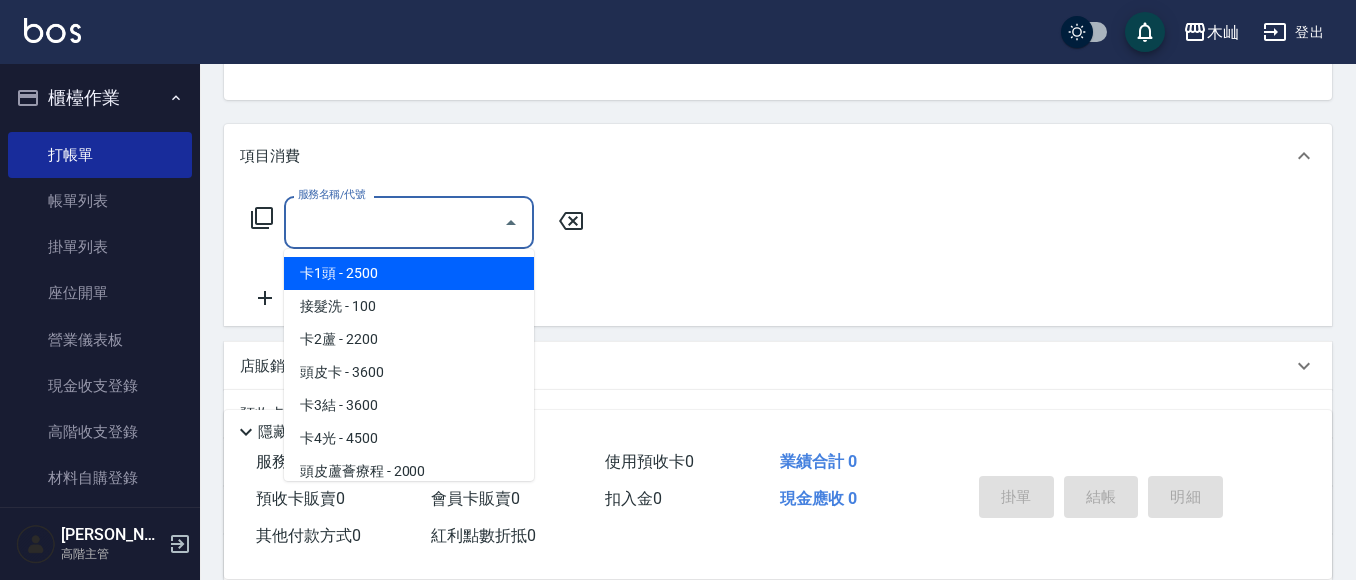 type 